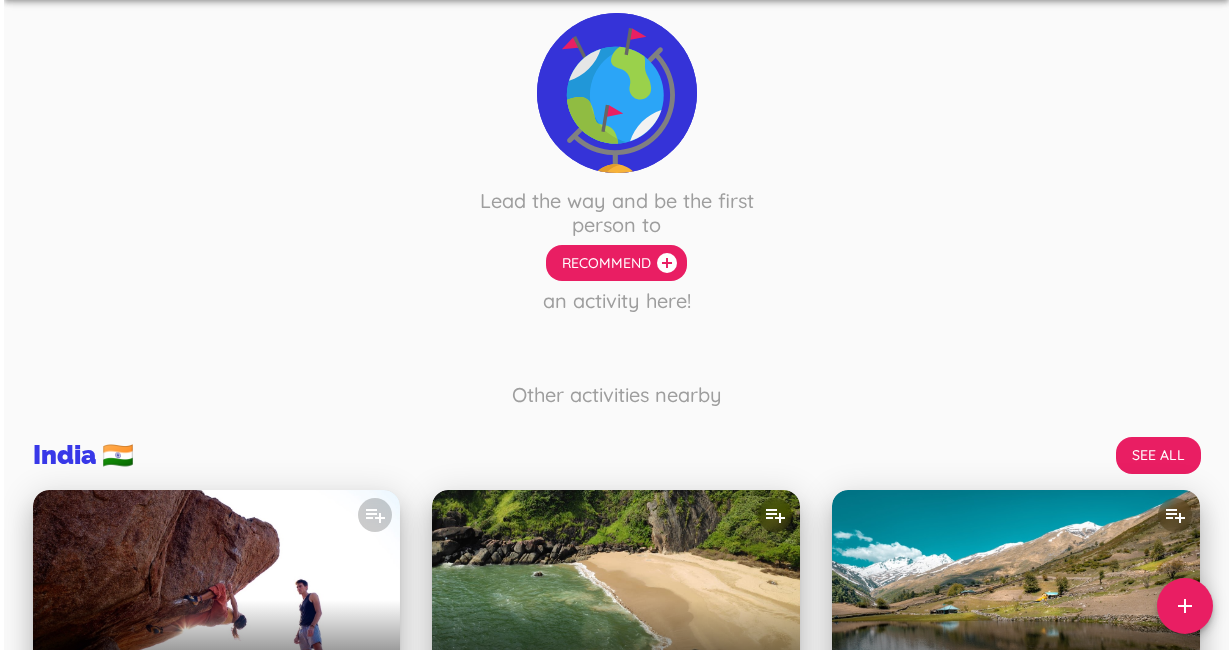 scroll, scrollTop: 310, scrollLeft: 0, axis: vertical 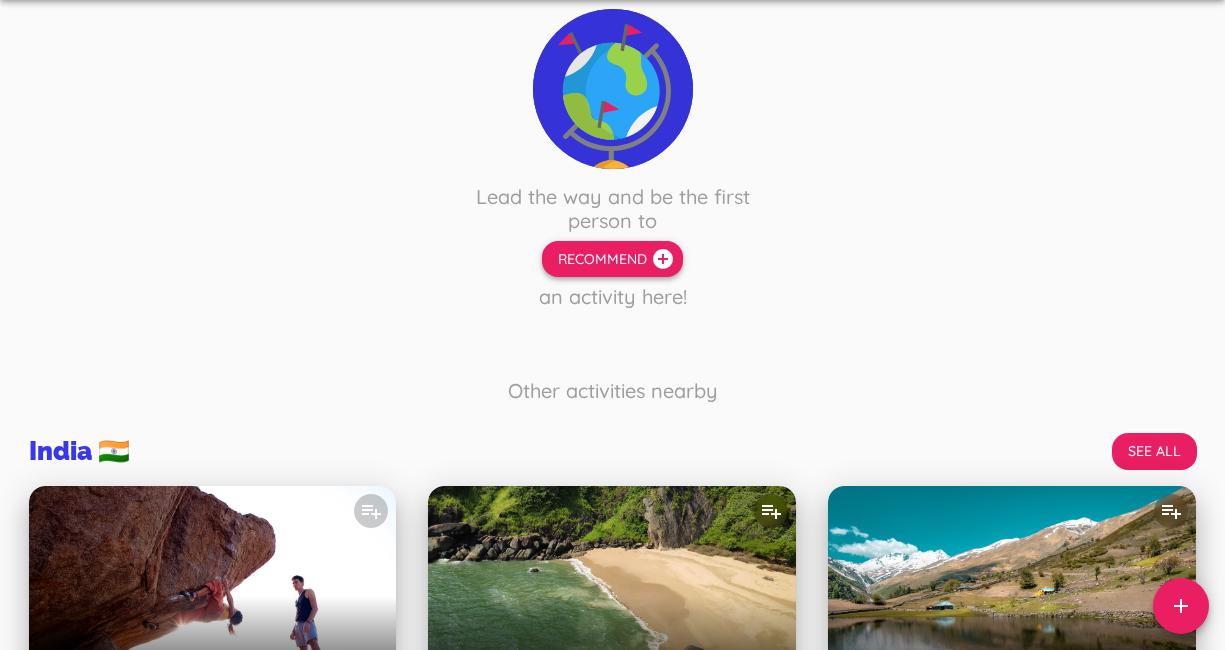 click on "Recommend add_circle" at bounding box center (612, 259) 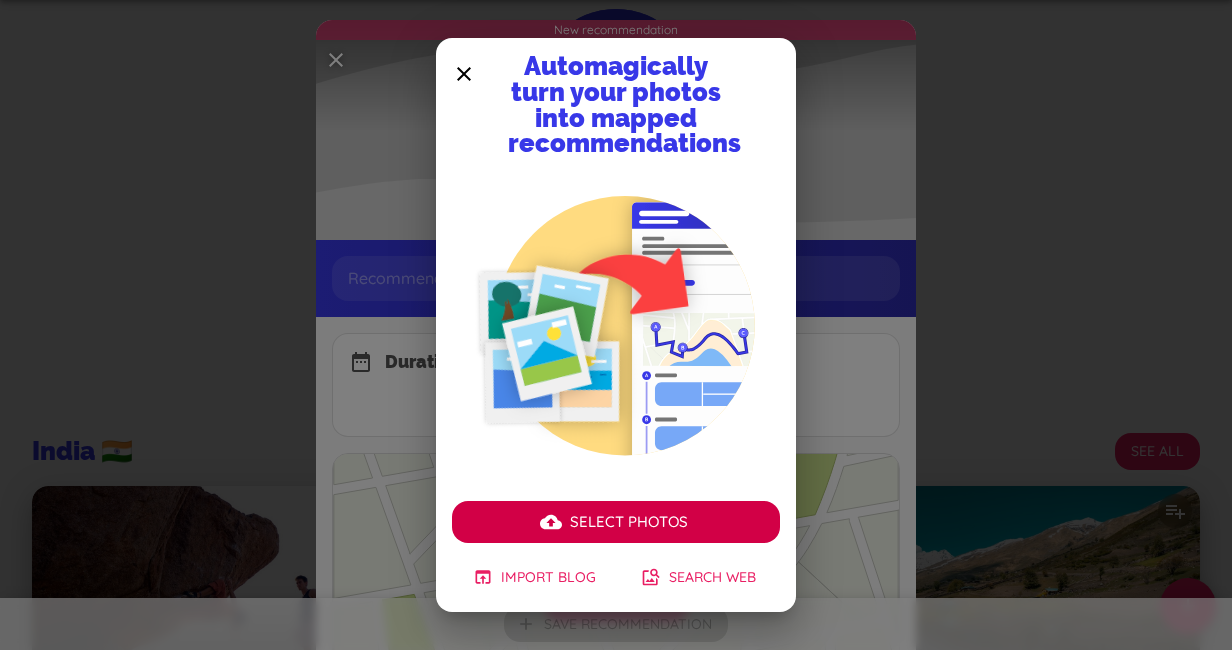 click on "Select photos" at bounding box center [629, 522] 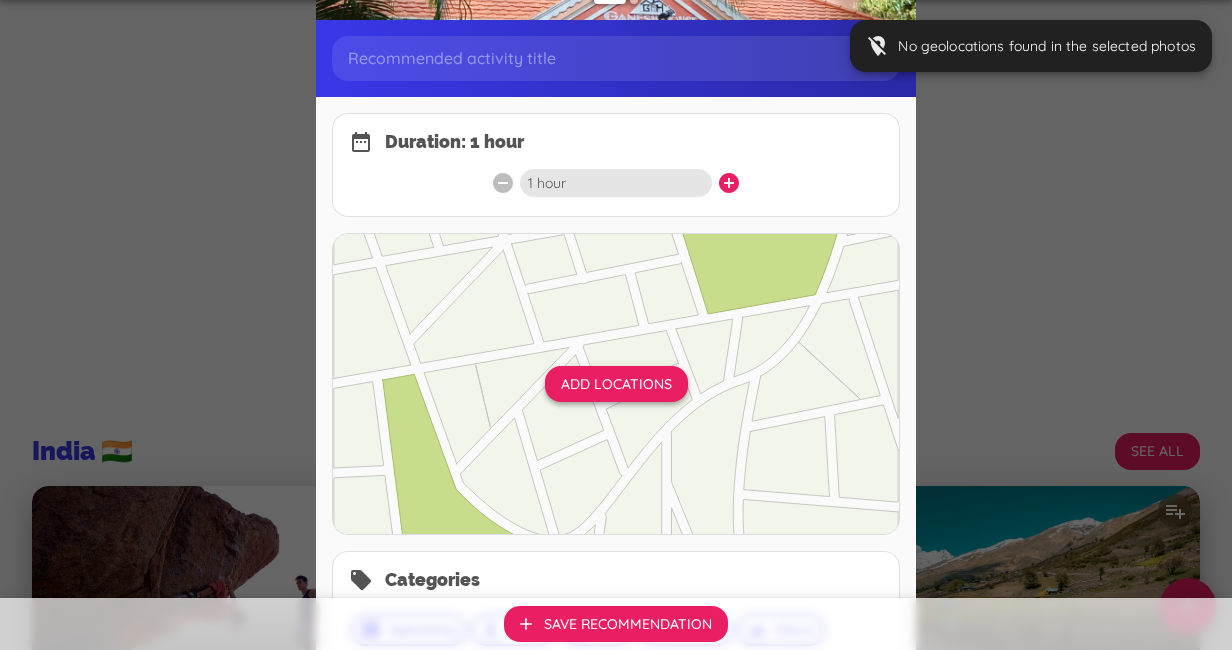 scroll, scrollTop: 223, scrollLeft: 0, axis: vertical 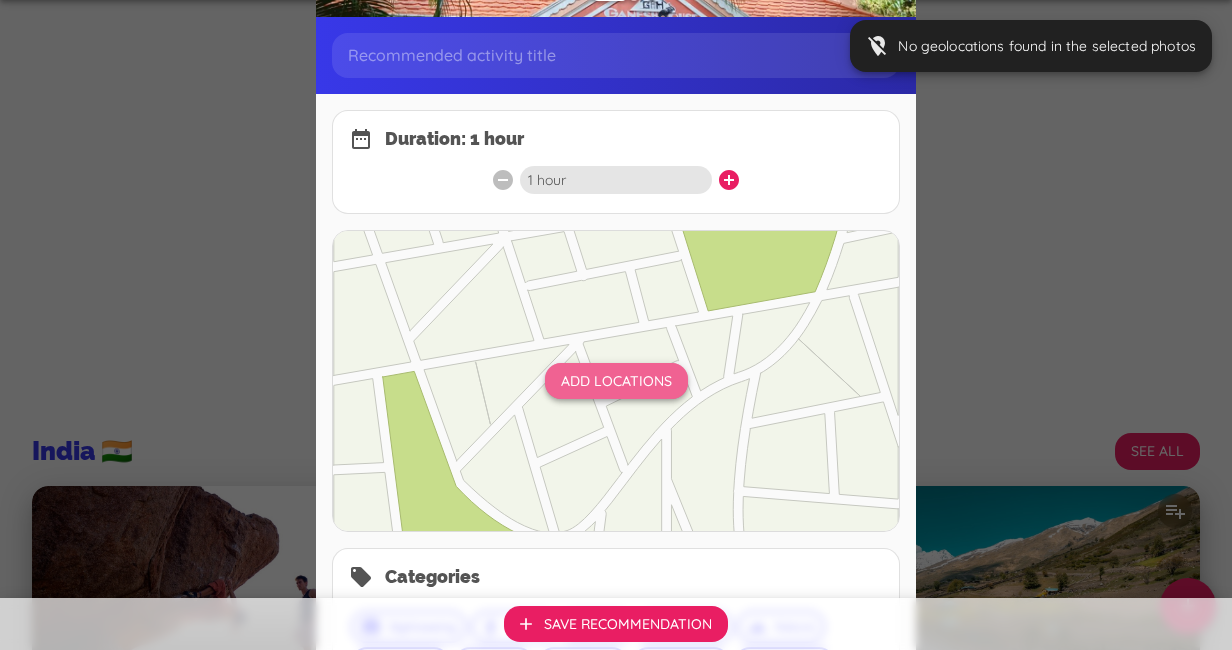 click on "Add locations" at bounding box center [616, 381] 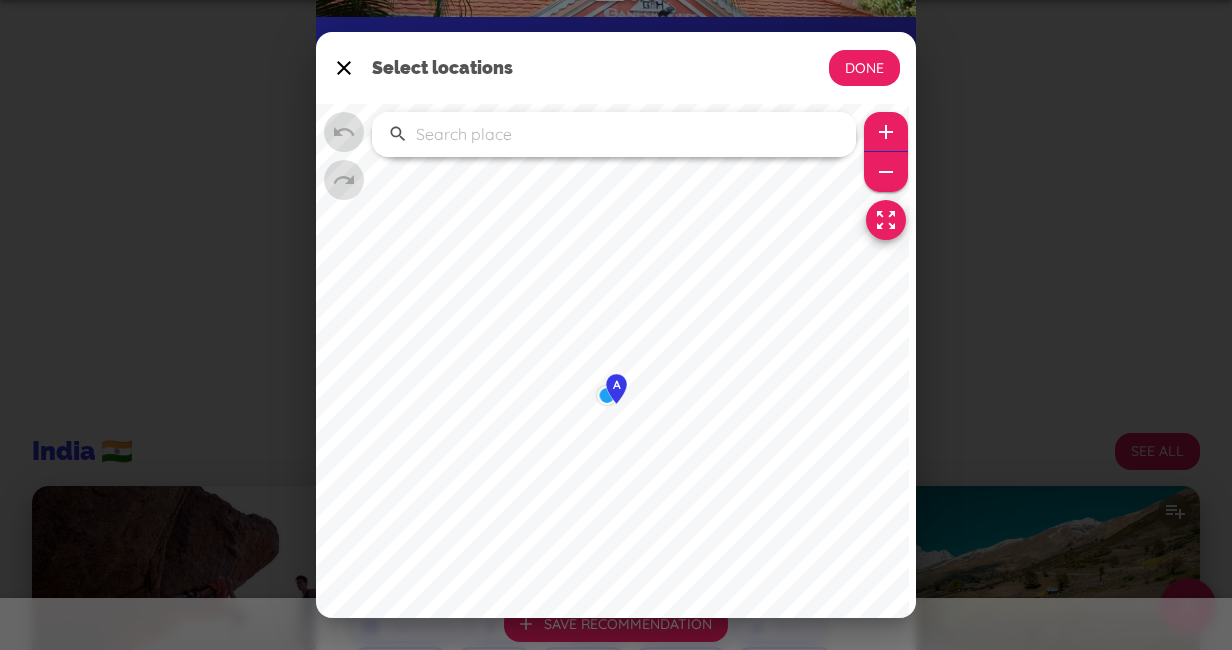 click at bounding box center [624, 134] 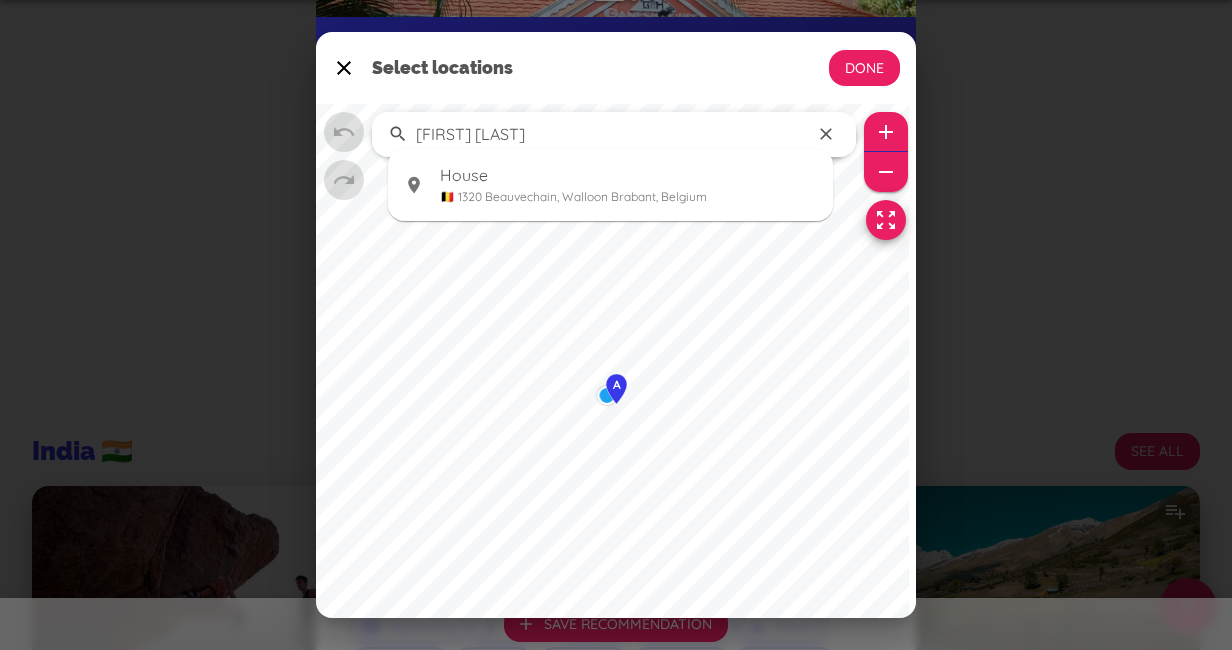 click on "[FIRST] [LAST]" at bounding box center [610, 134] 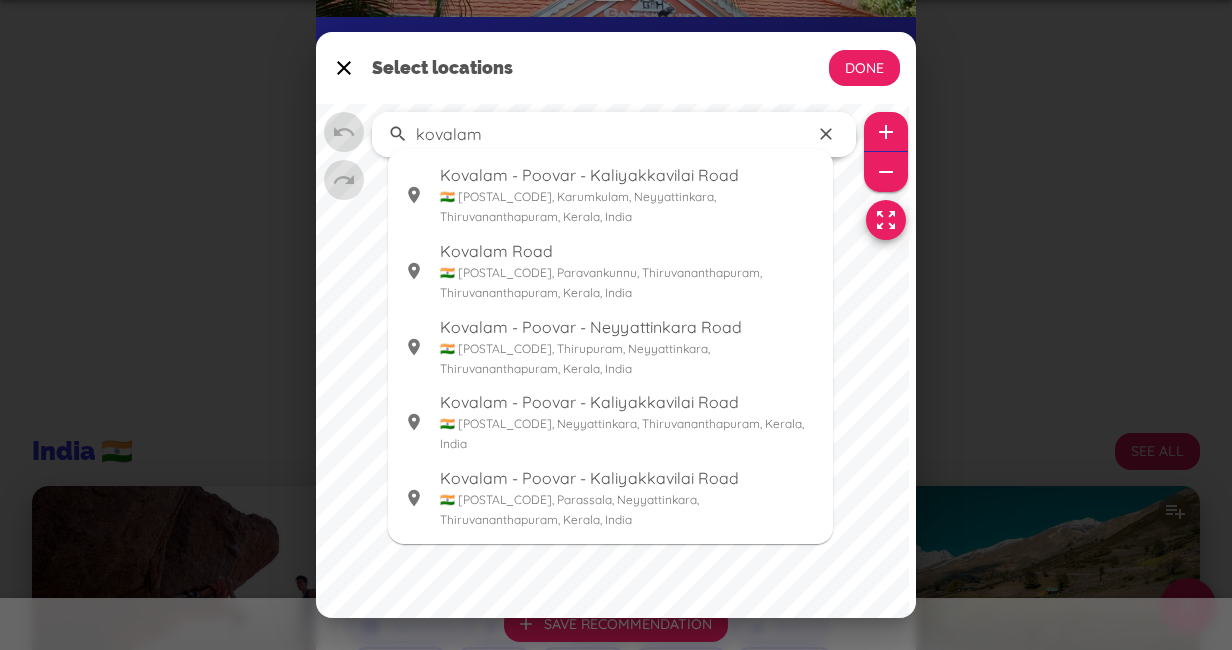 click on "🇮🇳 [POSTAL_CODE], Paravankunnu, Thiruvananthapuram, Thiruvananthapuram, Kerala, India" at bounding box center (628, 283) 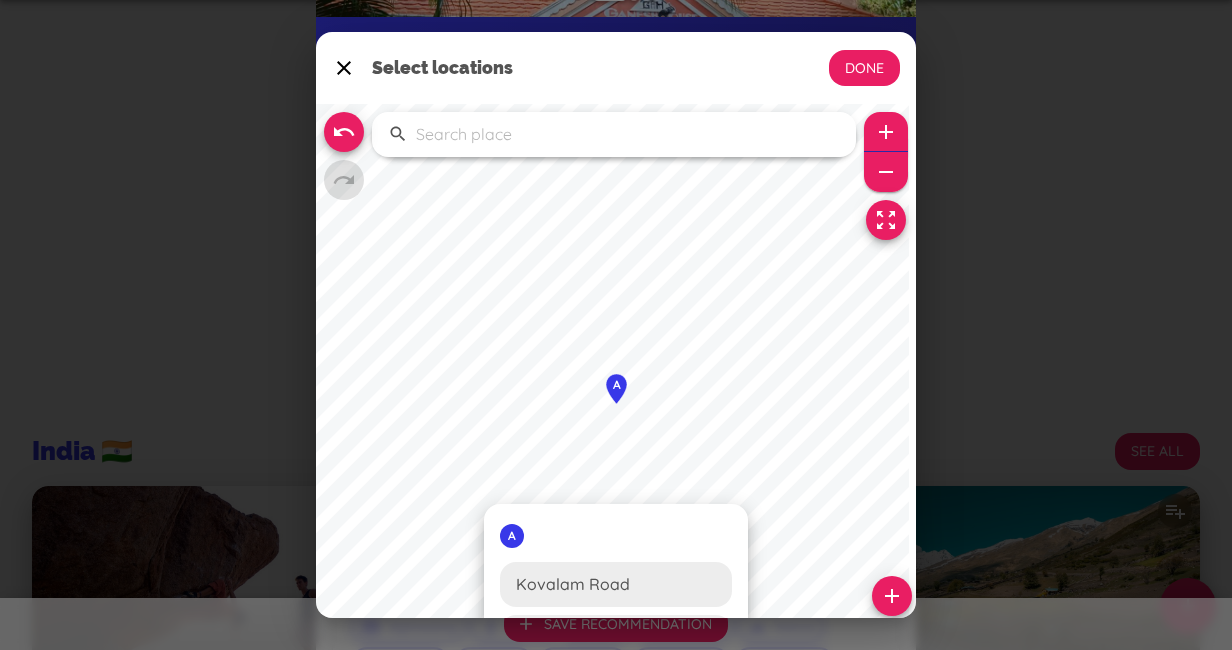 click on "Kovalam Road Kovalam Road, [POSTAL_CODE], Paravankunnu, Thiruvananthapuram, Thiruvananthapuram, Kerala, India" at bounding box center [616, 325] 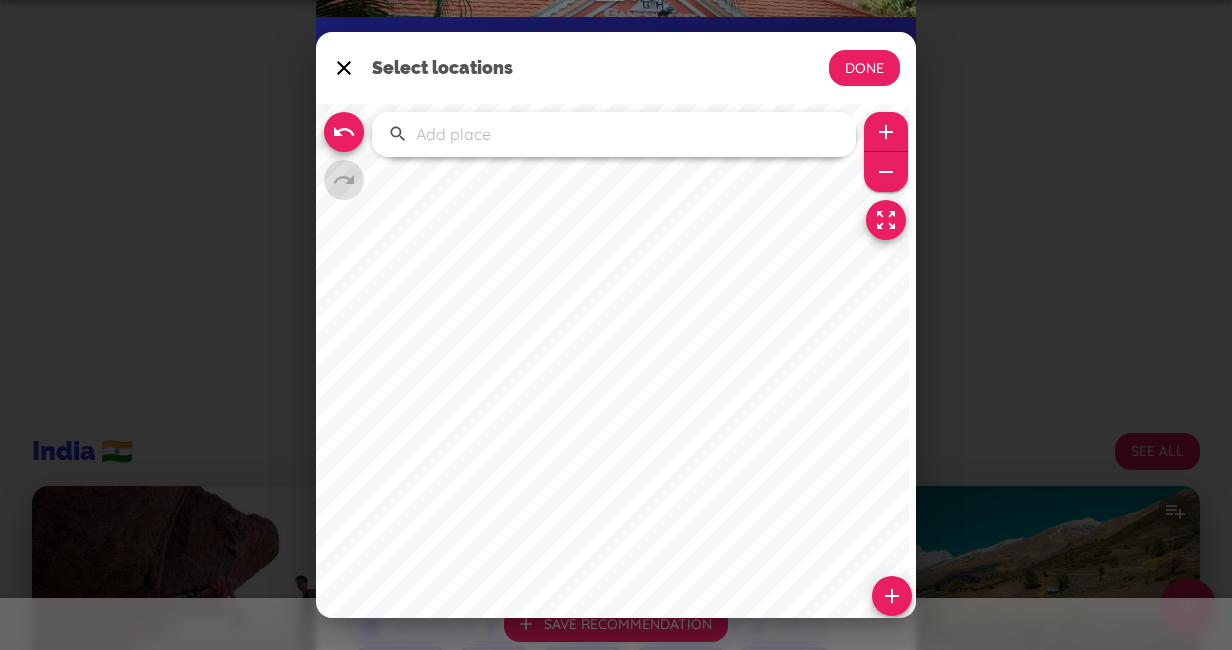 click on "© Mapbox   © OpenStreetMap   Improve this map ​" at bounding box center (616, 404) 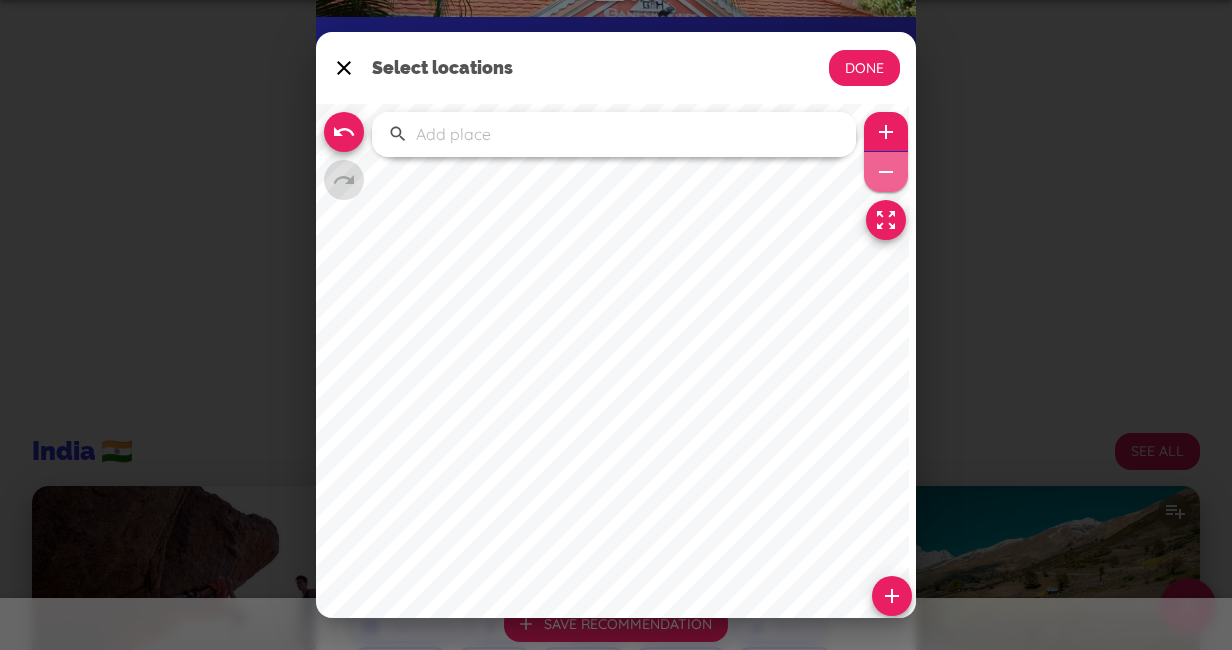 click at bounding box center [886, 172] 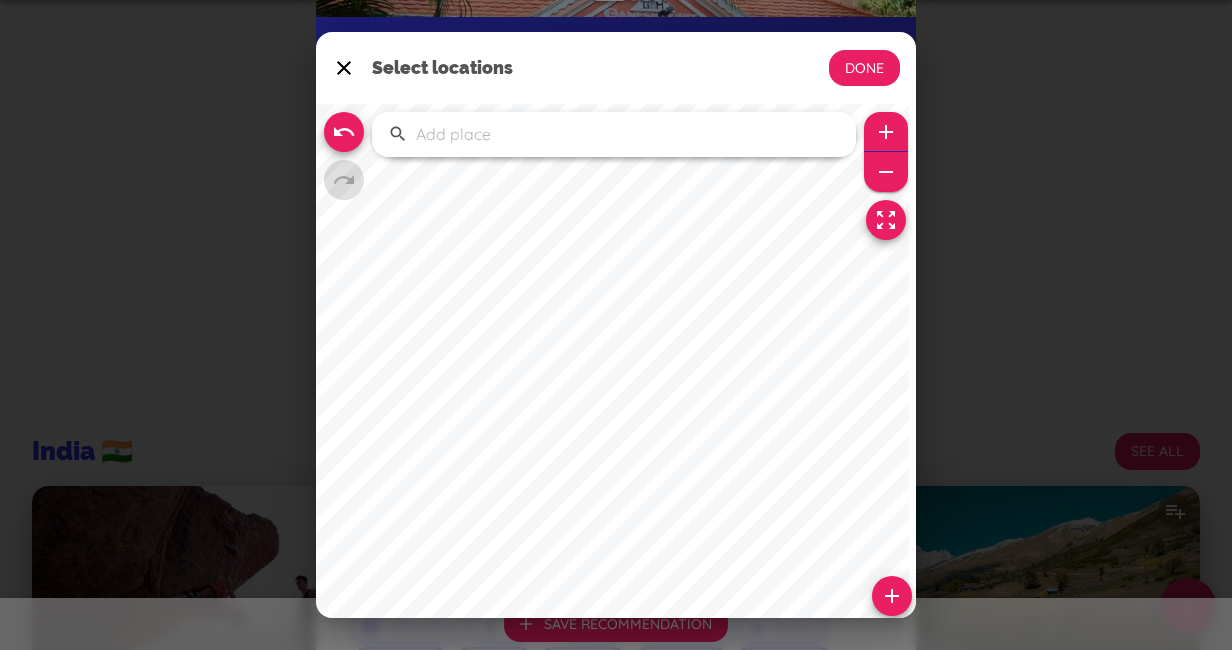 click at bounding box center [886, 172] 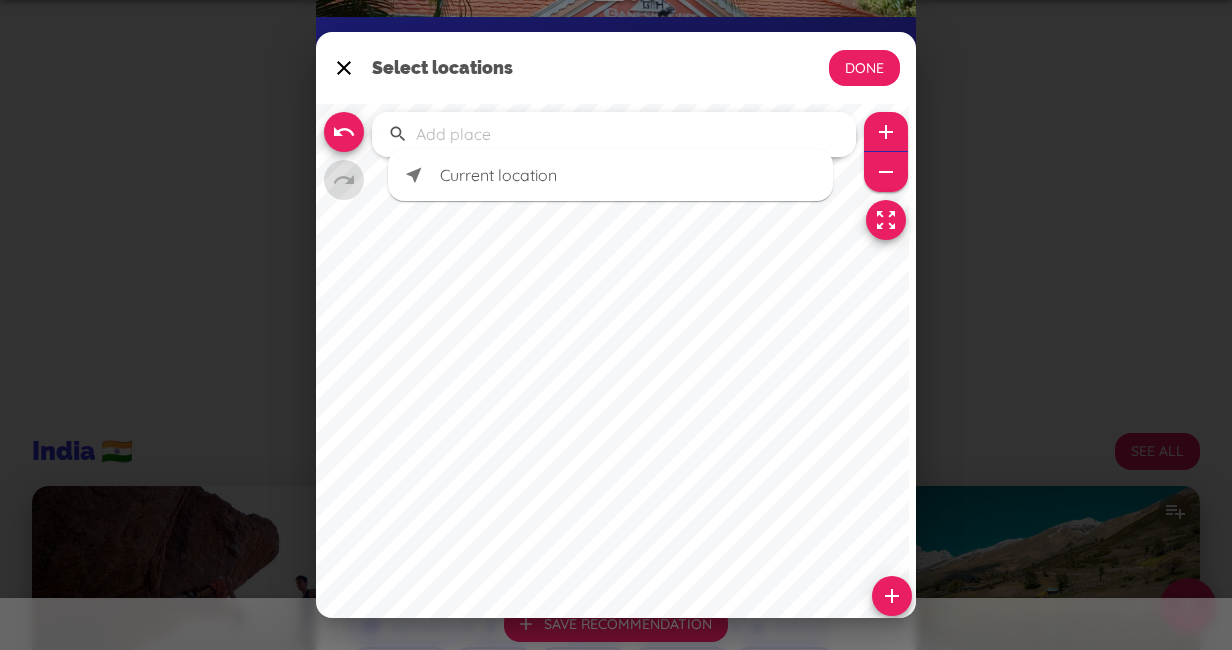 click at bounding box center [624, 134] 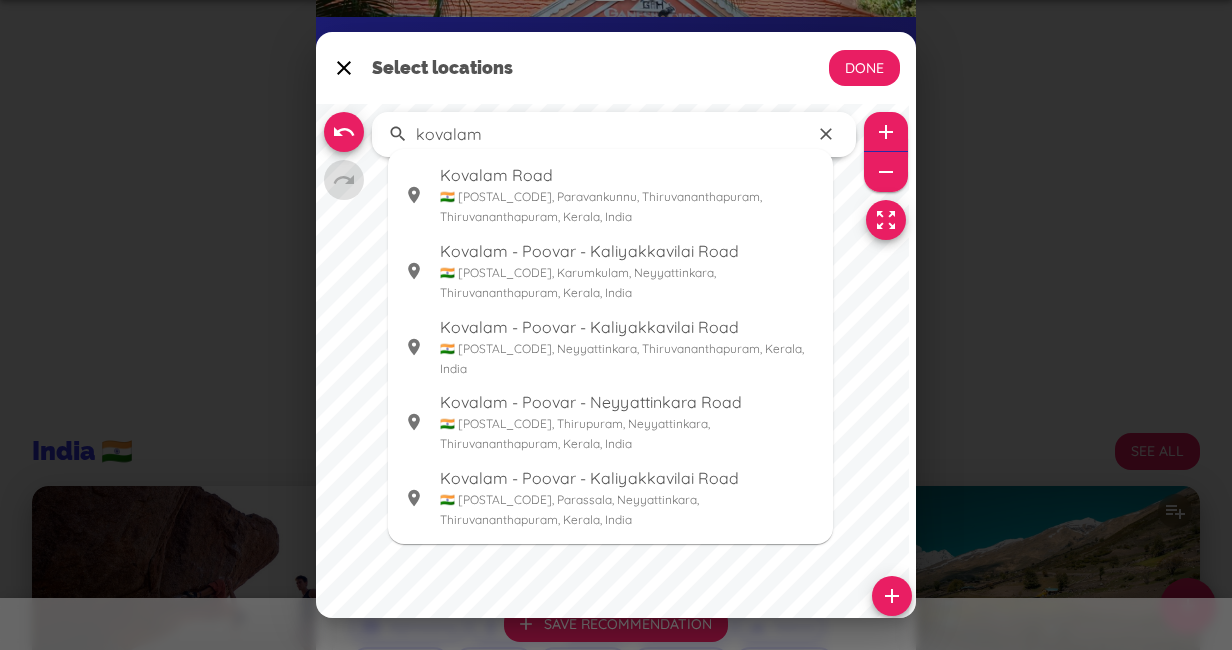 click on "🇮🇳 [POSTAL_CODE], Paravankunnu, Thiruvananthapuram, Thiruvananthapuram, Kerala, India" at bounding box center [628, 207] 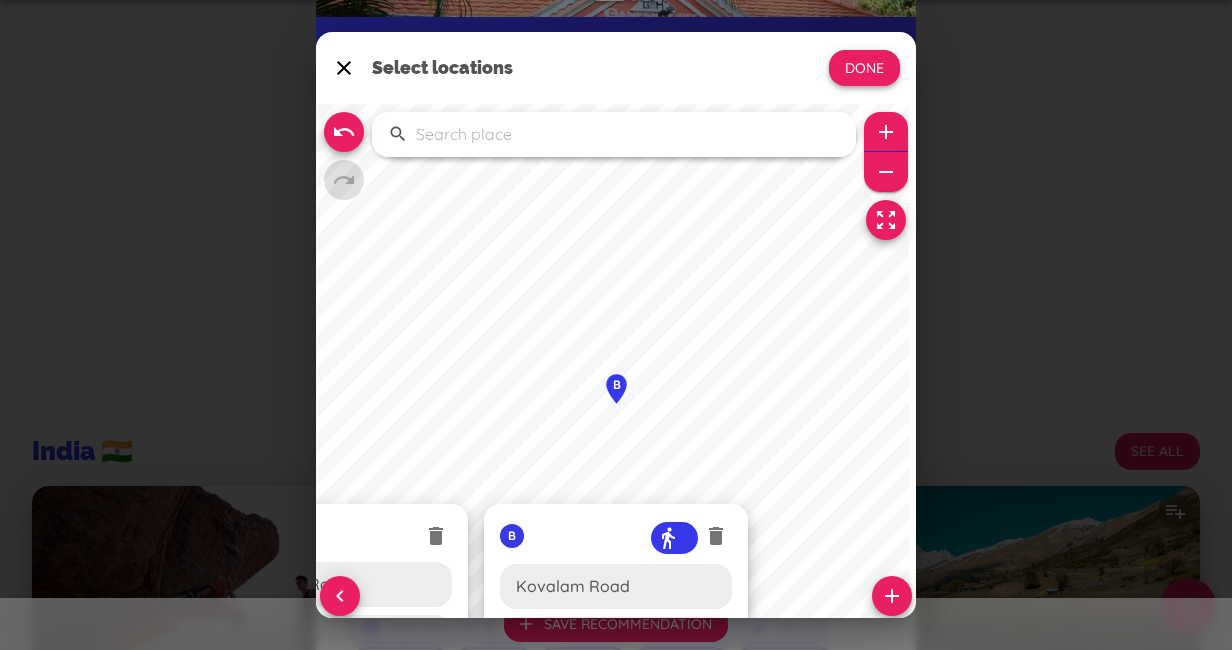 click on "Done" at bounding box center [864, 68] 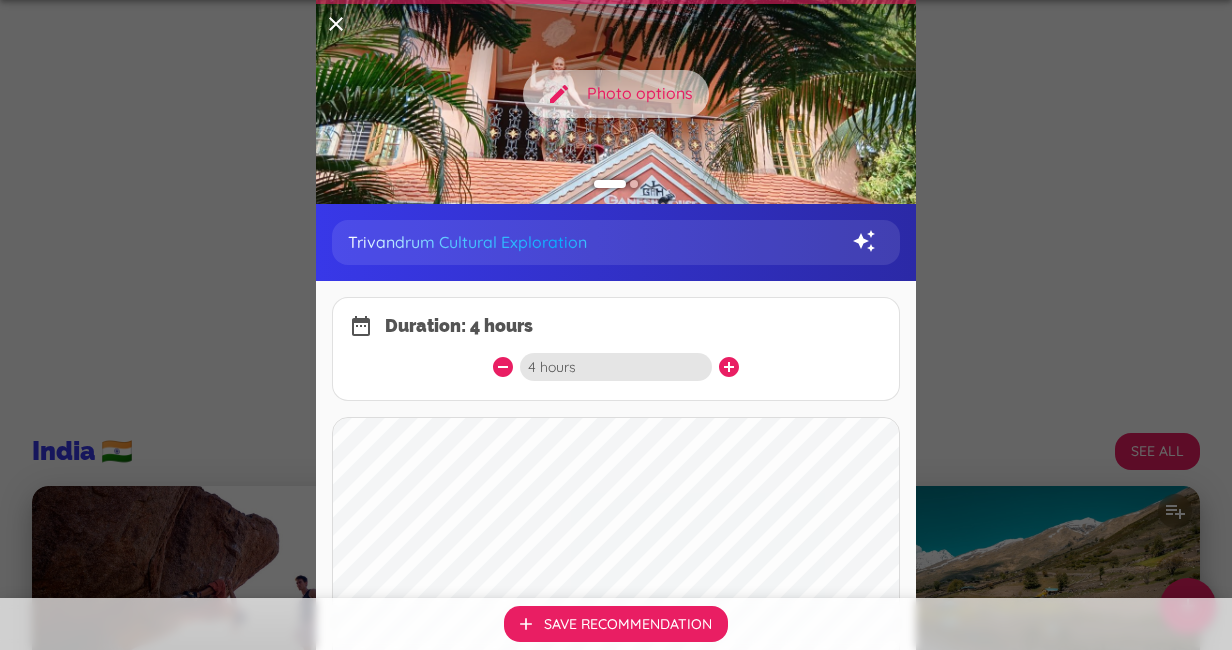 scroll, scrollTop: 0, scrollLeft: 0, axis: both 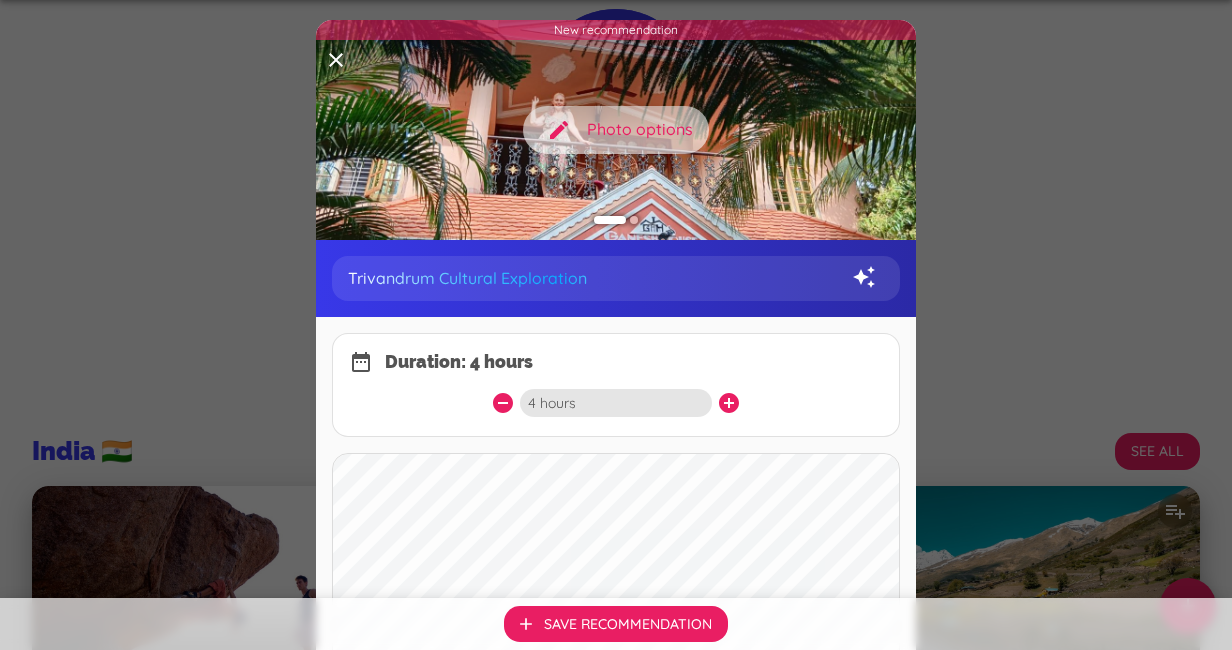 click on "Trivandrum Cultural Exploration" at bounding box center [616, 278] 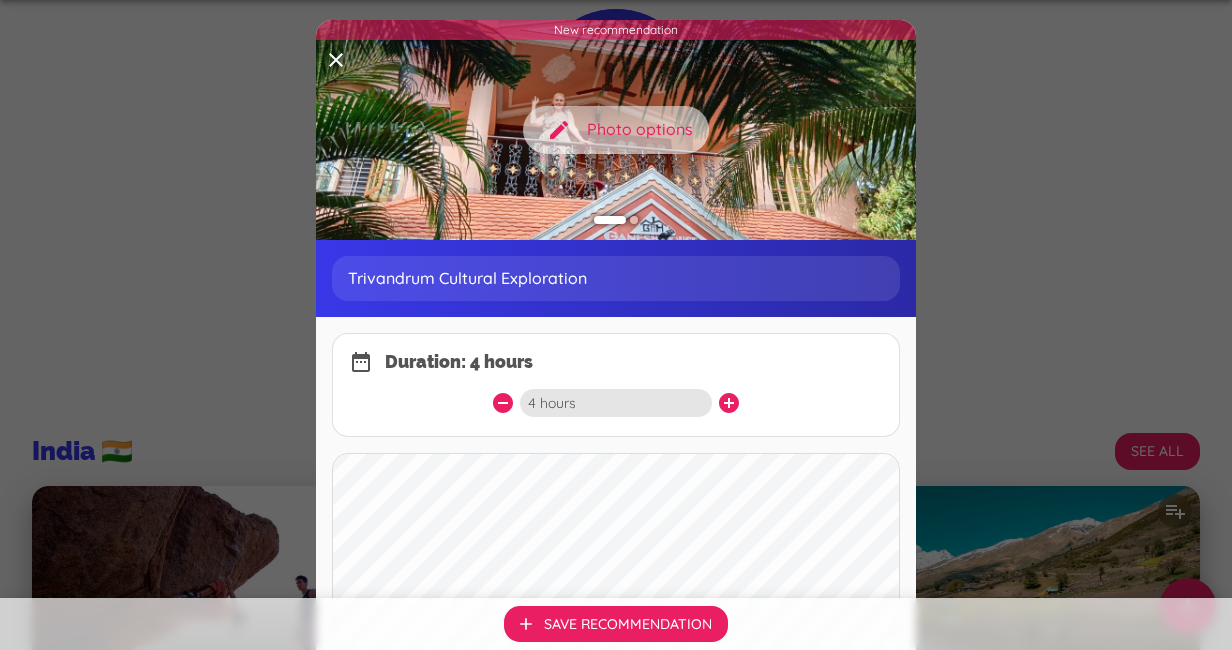 drag, startPoint x: 618, startPoint y: 282, endPoint x: 317, endPoint y: 276, distance: 301.05978 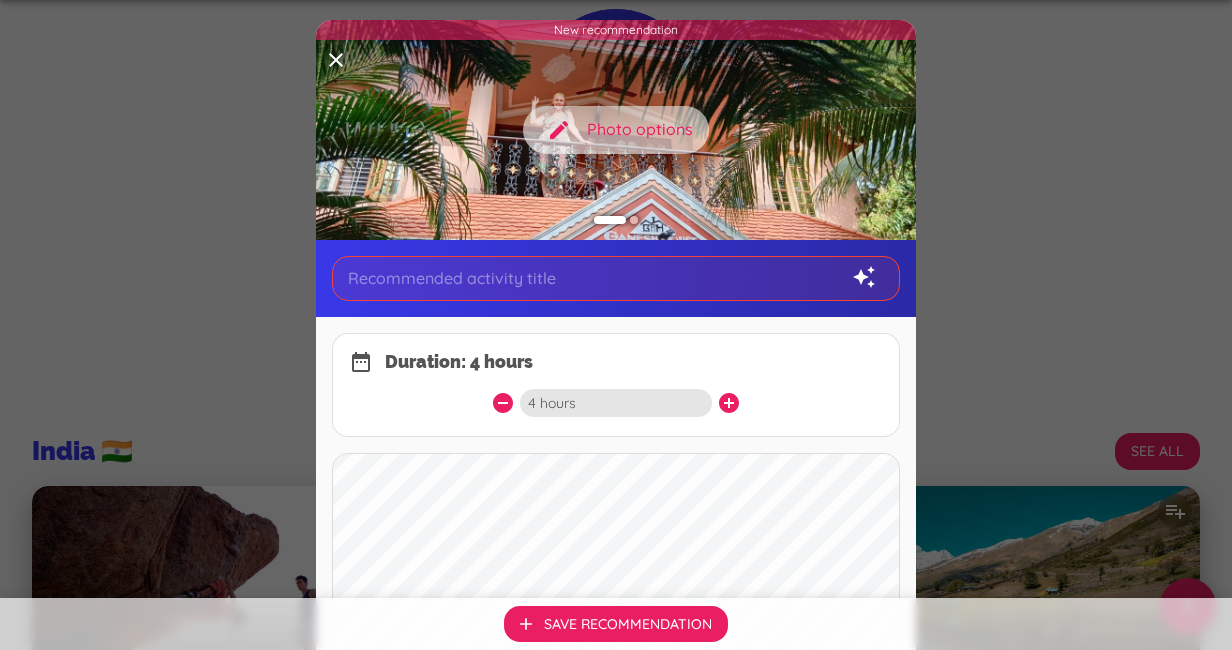 paste on "Off-Season Bliss in Kovalam: Why Monsoon Guests Love Ganesh House Homestay" 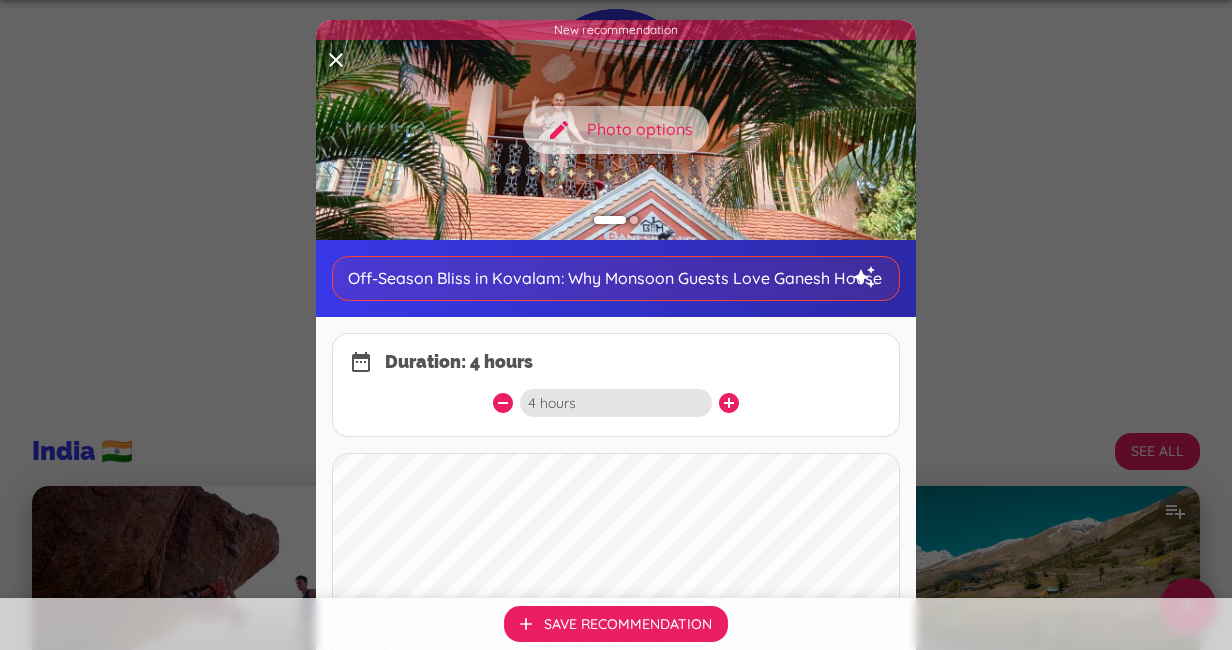 scroll, scrollTop: 0, scrollLeft: 77, axis: horizontal 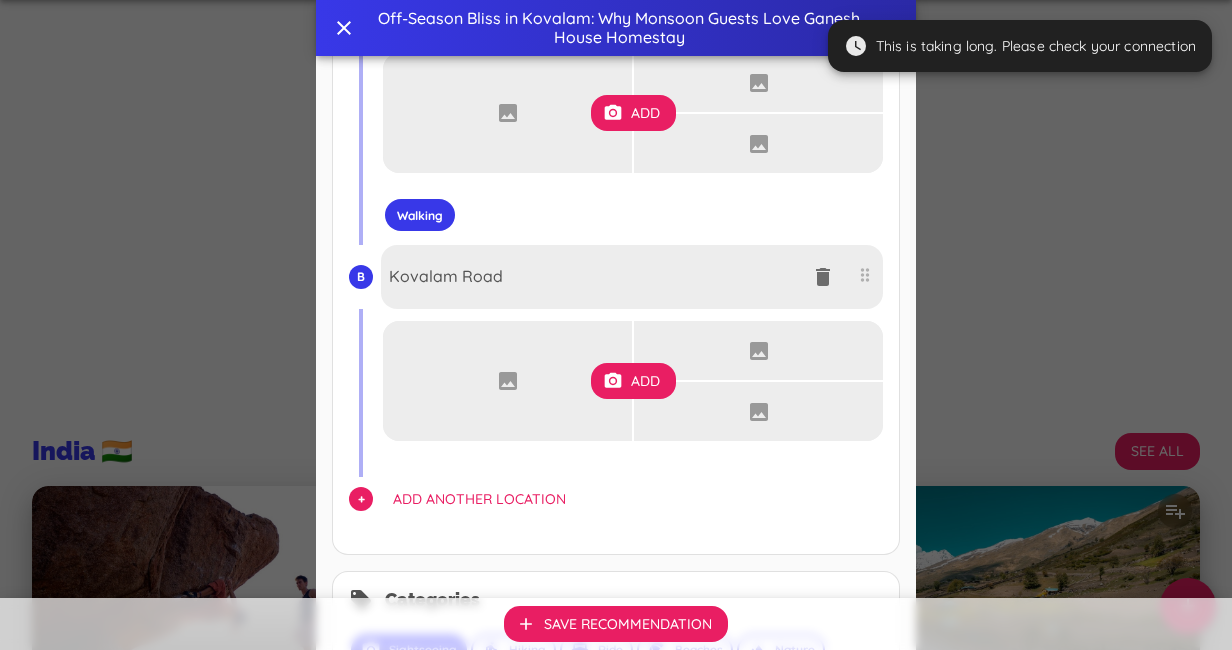 type on "Off-Season Bliss in Kovalam: Why Monsoon Guests Love Ganesh House Homestay" 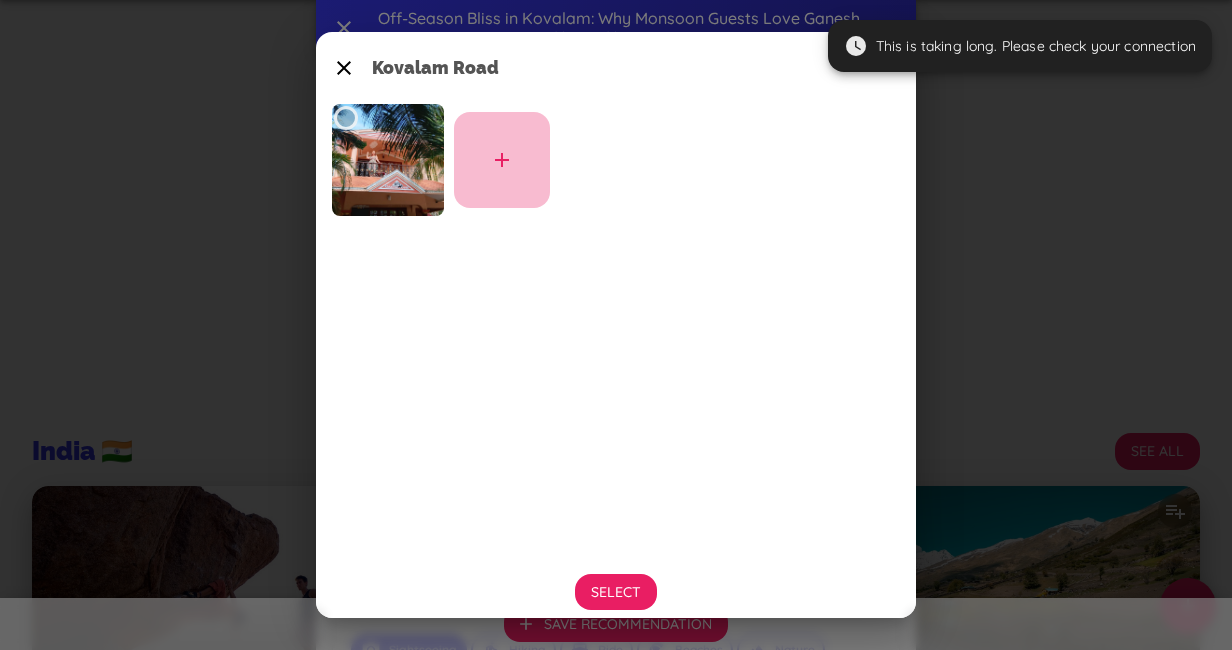 click on "add" at bounding box center (502, 160) 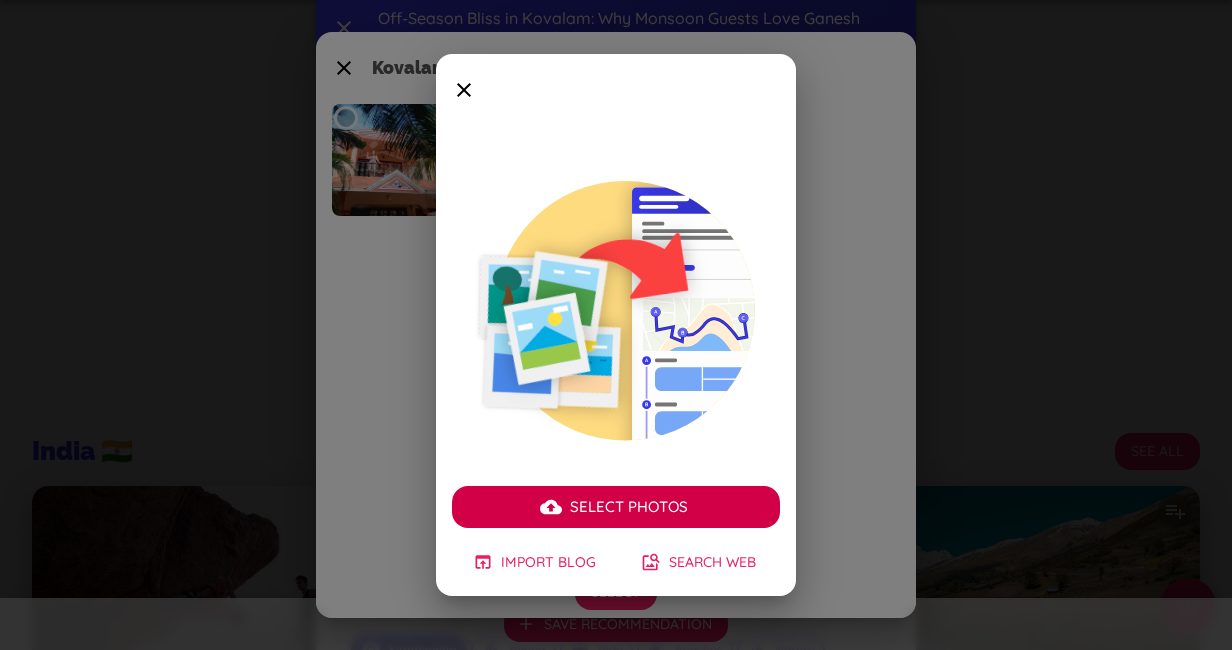 click on "Select photos" at bounding box center (629, 507) 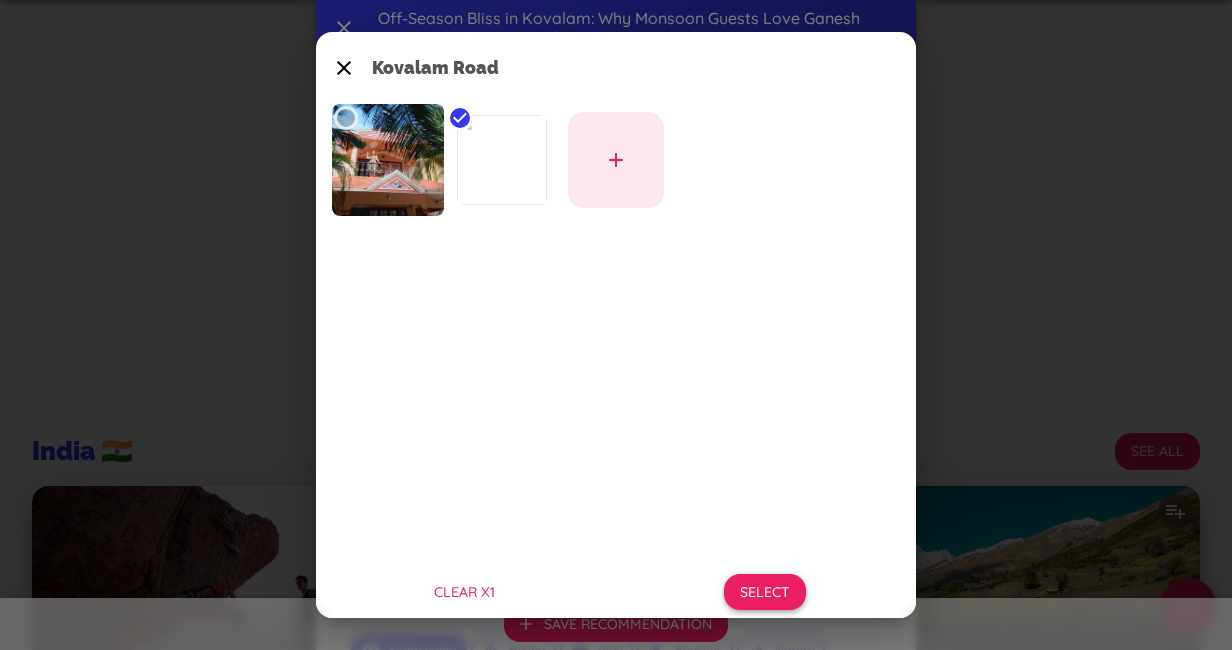 click on "Select" at bounding box center [765, 592] 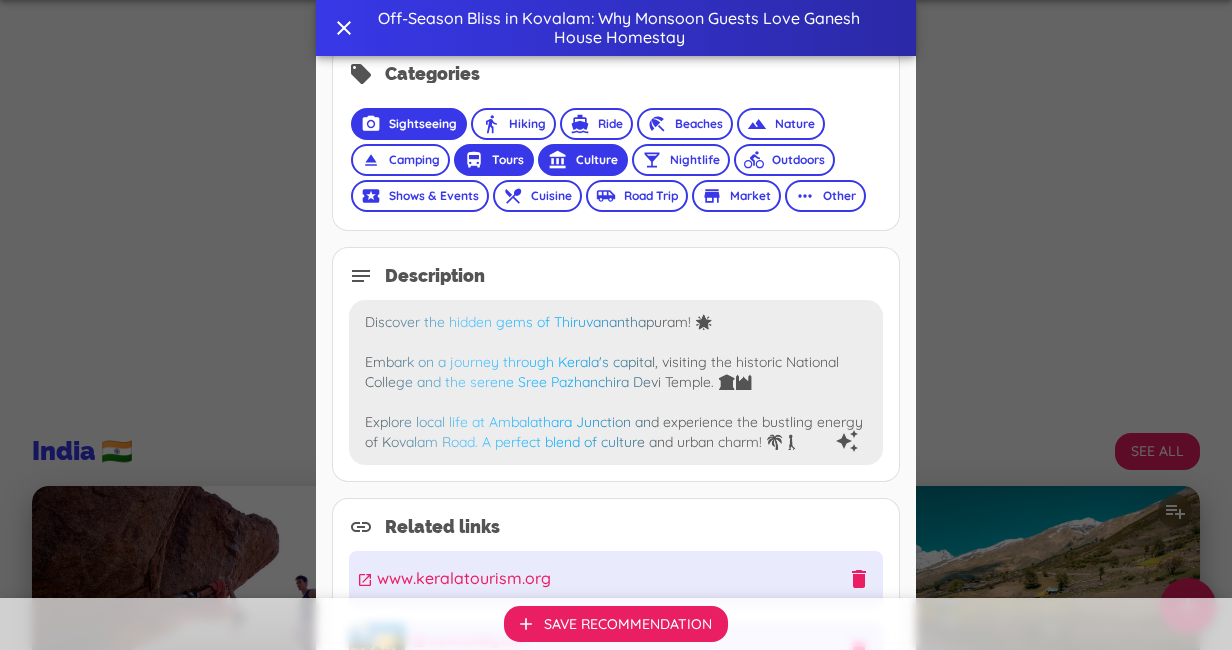 scroll, scrollTop: 1605, scrollLeft: 0, axis: vertical 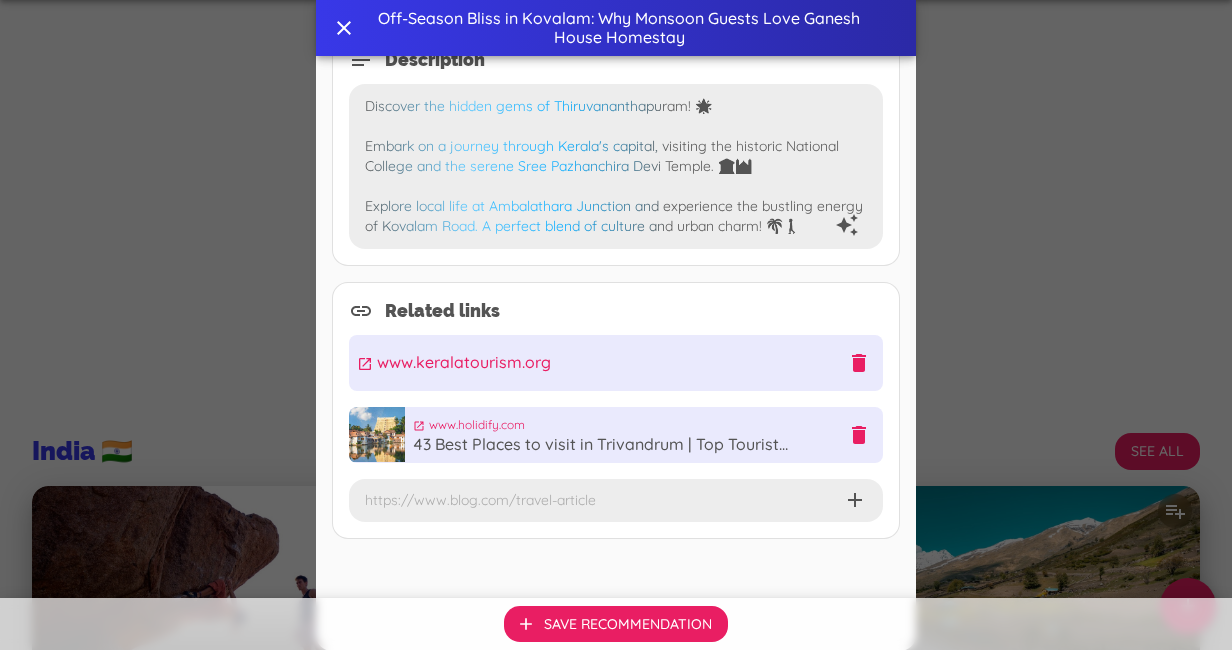 click at bounding box center [859, 363] 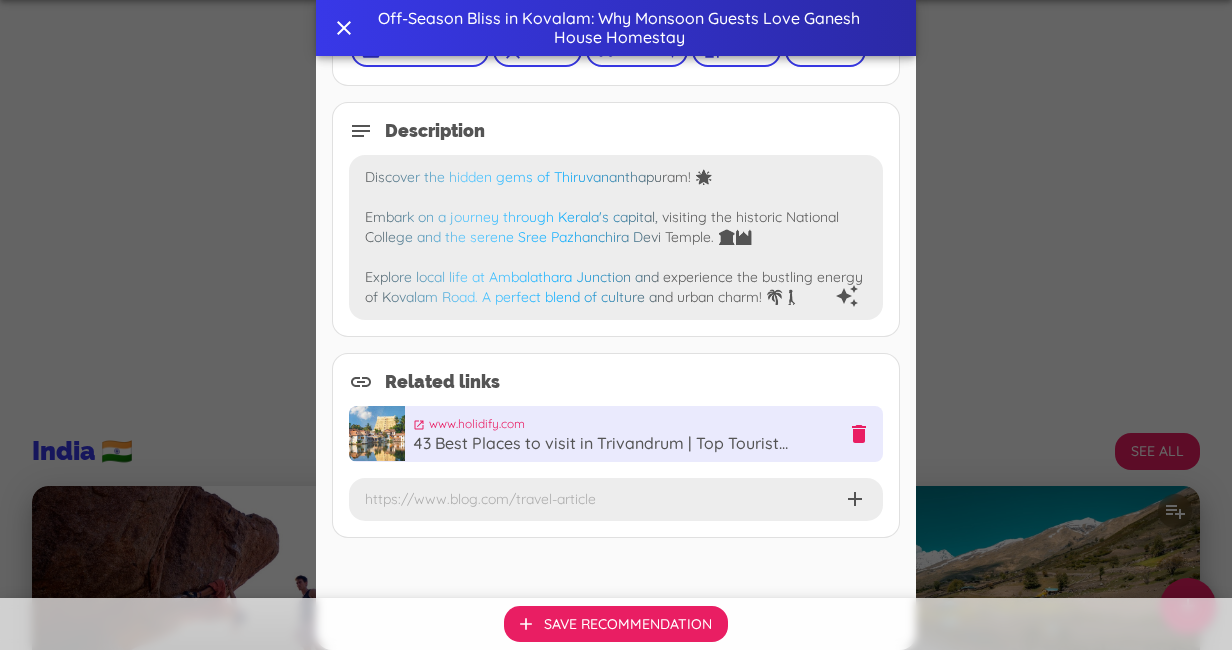 scroll, scrollTop: 1533, scrollLeft: 0, axis: vertical 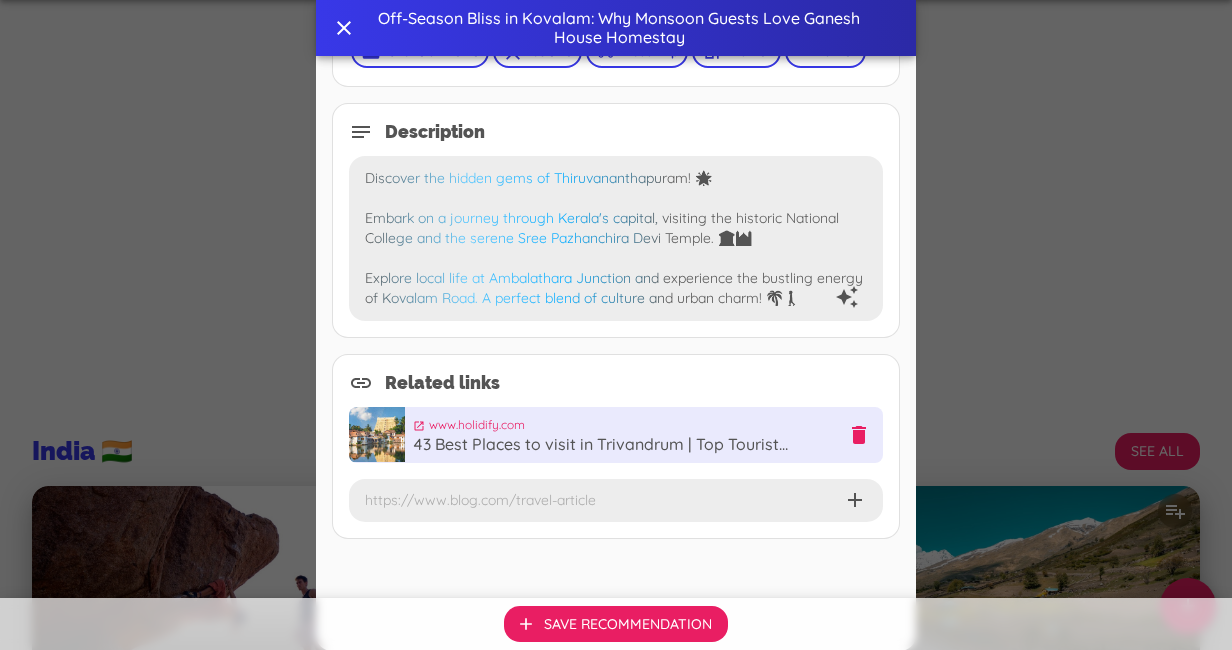 click at bounding box center [600, 500] 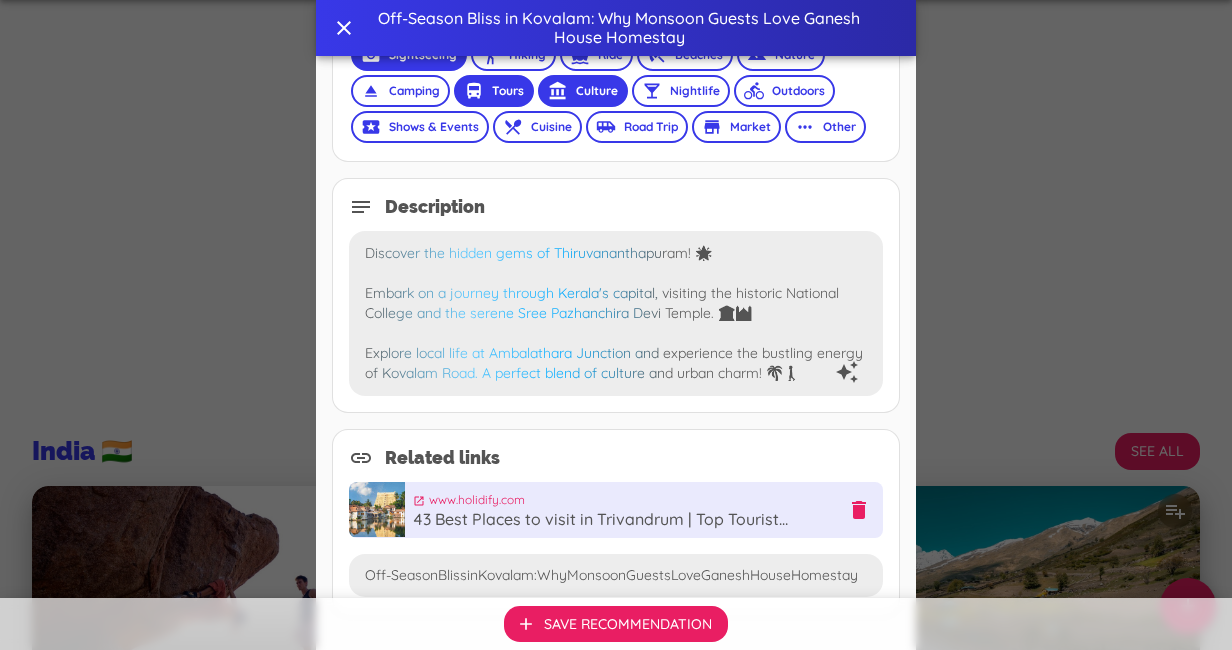 scroll, scrollTop: 1460, scrollLeft: 0, axis: vertical 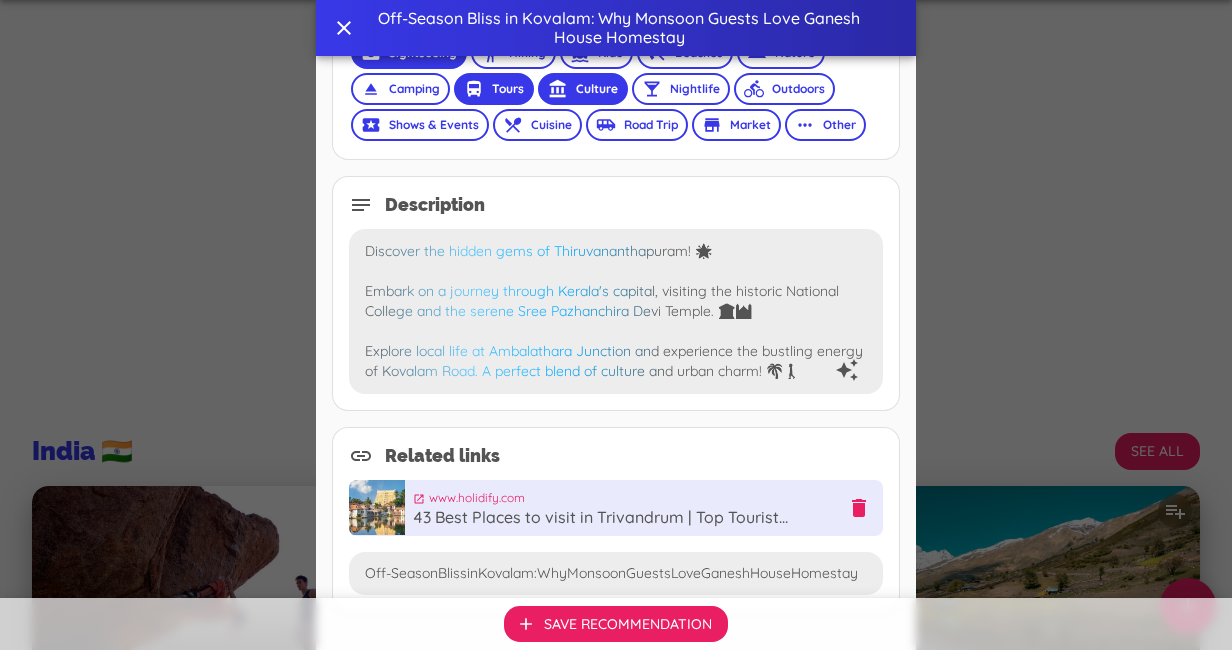 type on "Off-SeasonBlissinKovalam:WhyMonsoonGuestsLoveGaneshHouseHomestay" 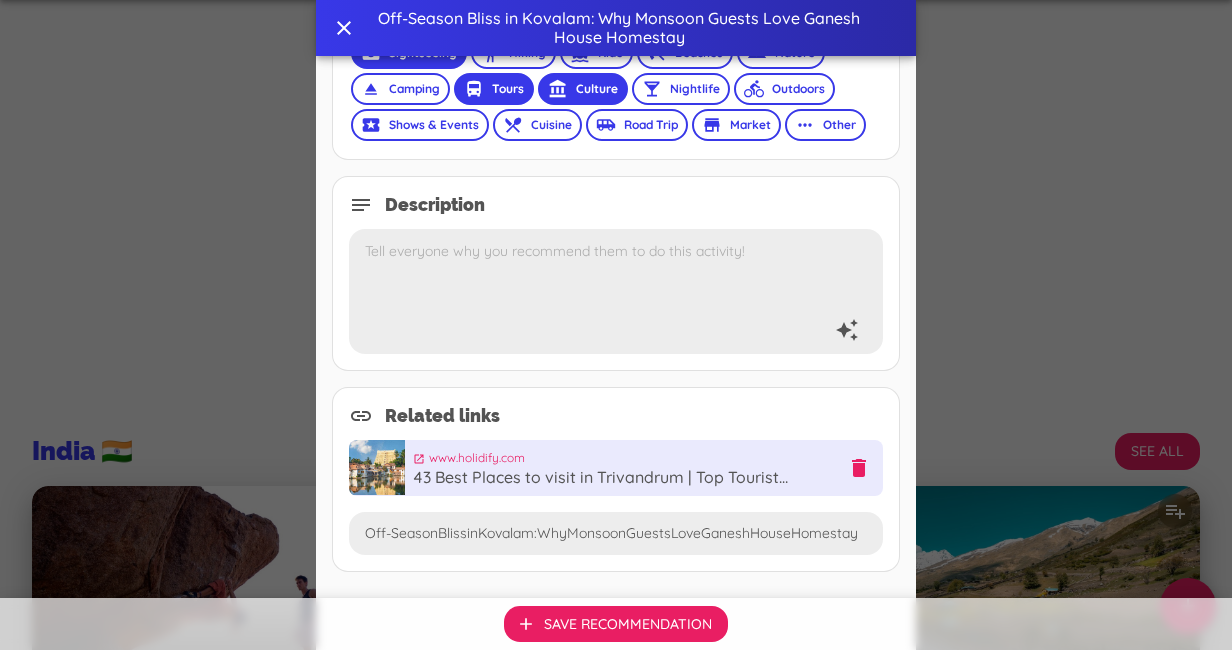 click at bounding box center [616, 291] 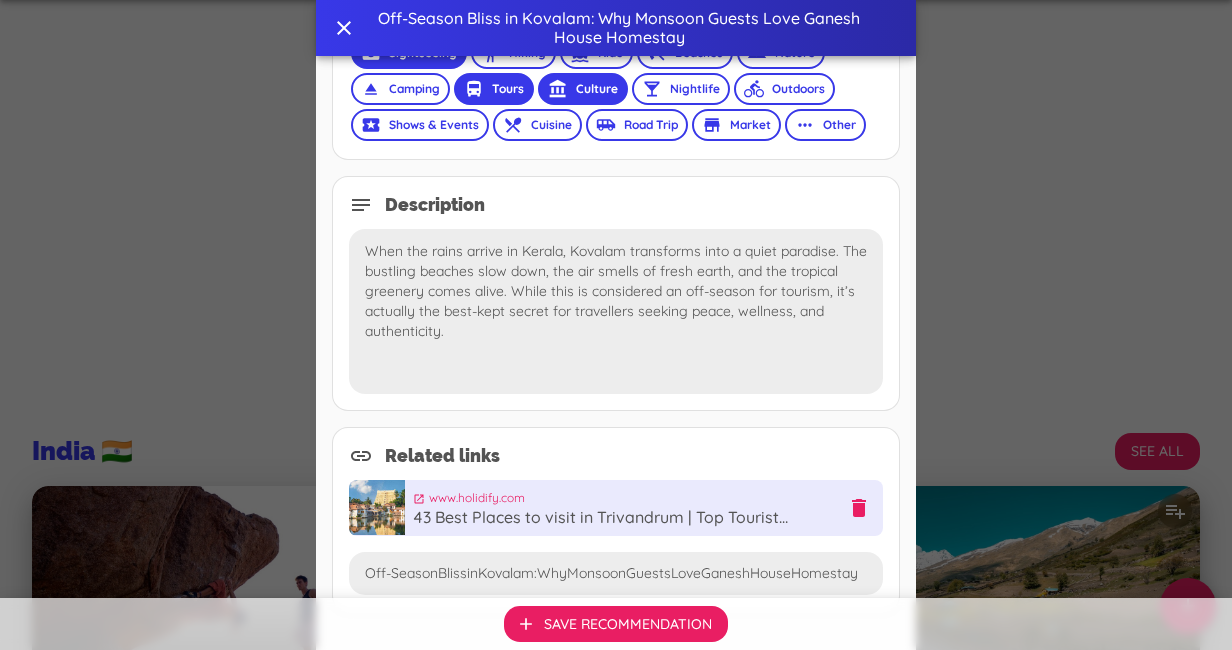 paste 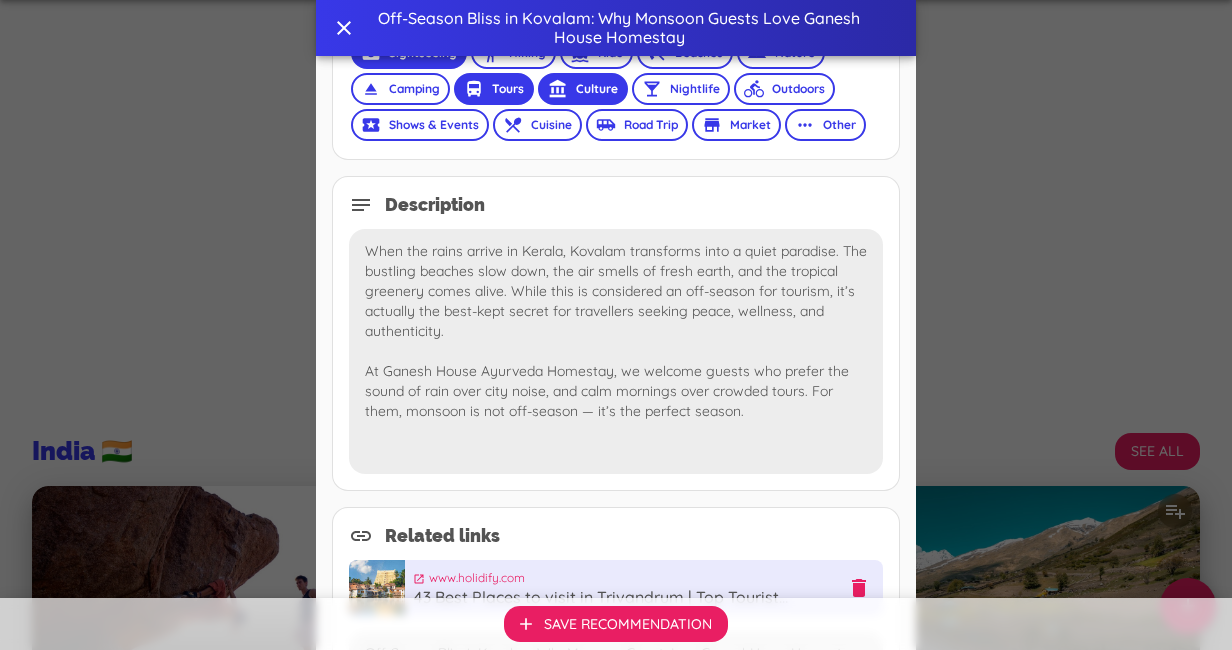 paste 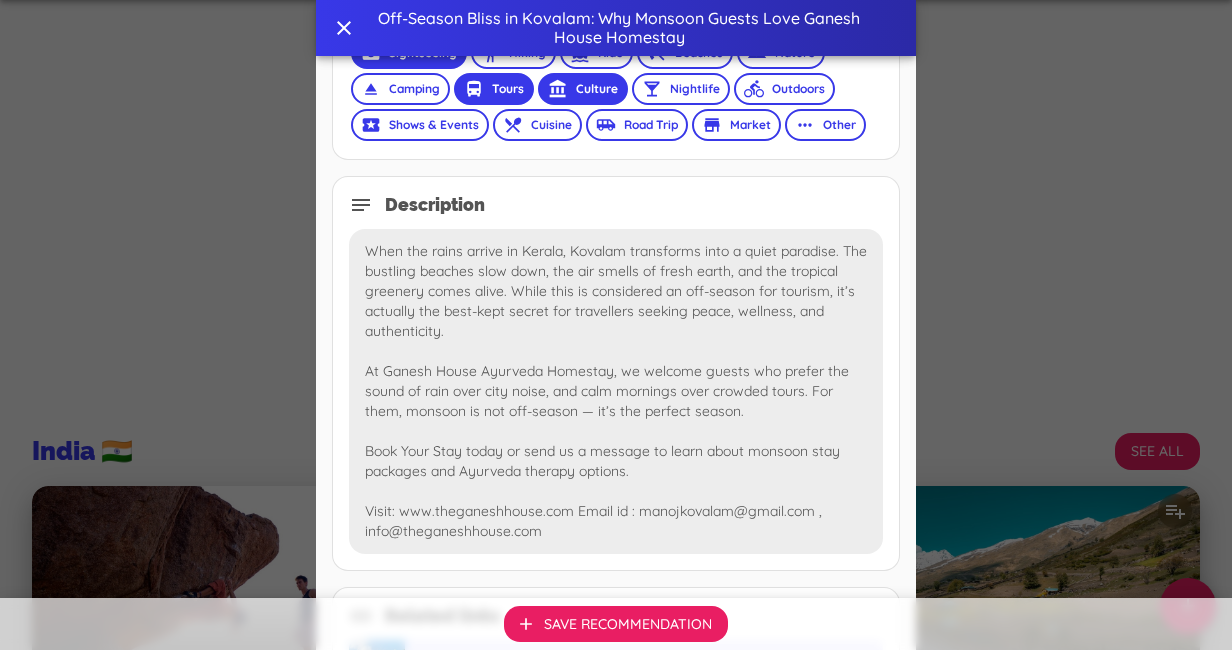scroll, scrollTop: 1693, scrollLeft: 0, axis: vertical 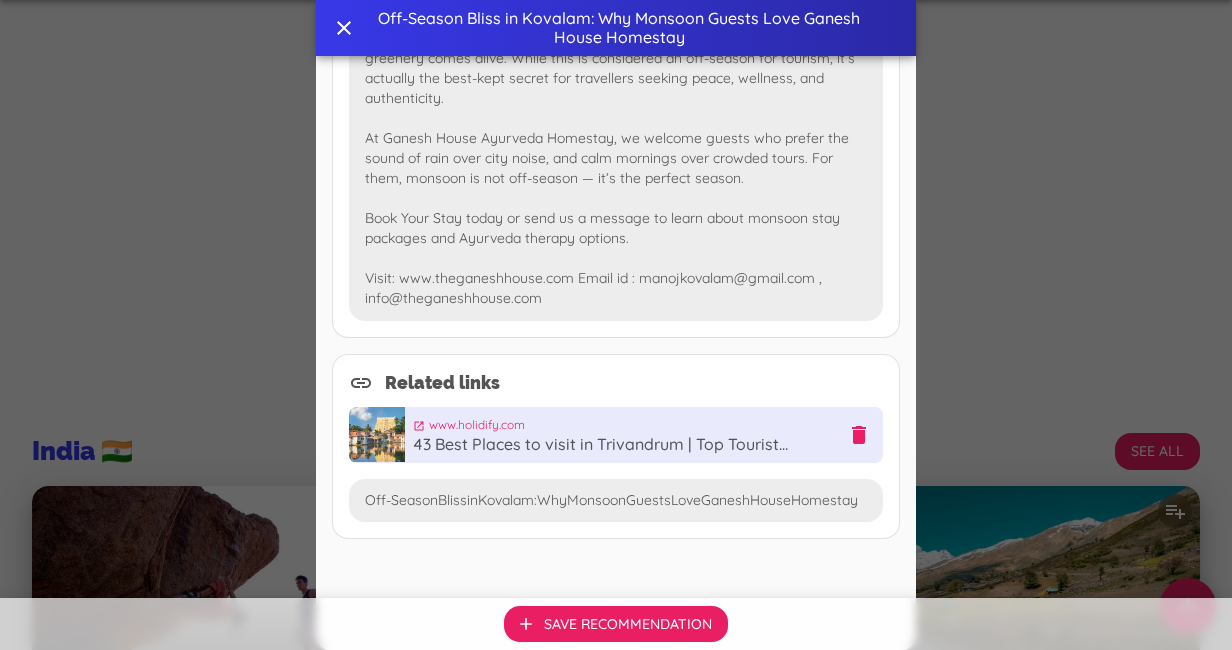 type on "When the rains arrive in Kerala, Kovalam transforms into a quiet paradise. The bustling beaches slow down, the air smells of fresh earth, and the tropical greenery comes alive. While this is considered an off-season for tourism, it’s actually the best-kept secret for travellers seeking peace, wellness, and authenticity.
At Ganesh House Ayurveda Homestay, we welcome guests who prefer the sound of rain over city noise, and calm mornings over crowded tours. For them, monsoon is not off-season — it’s the perfect season.
Book Your Stay today or send us a message to learn about monsoon stay packages and Ayurveda therapy options.
Visit: www.theganeshhouse.com Email id : manojkovalam@gmail.com , info@theganeshhouse.com" 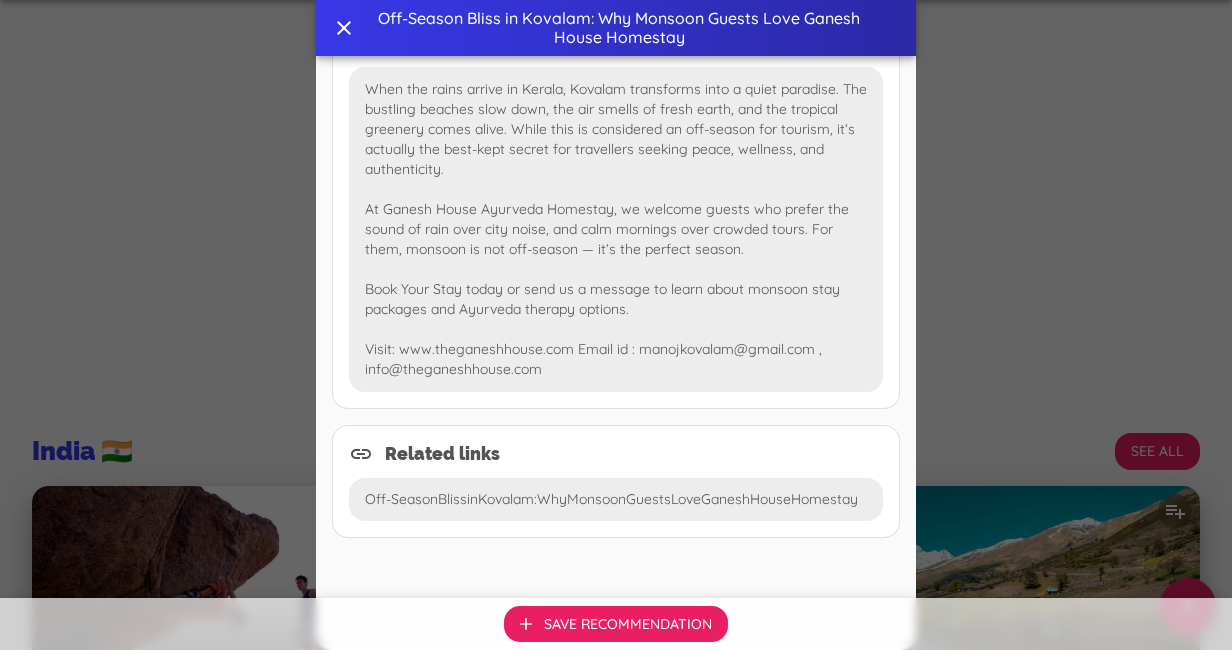 scroll, scrollTop: 1621, scrollLeft: 0, axis: vertical 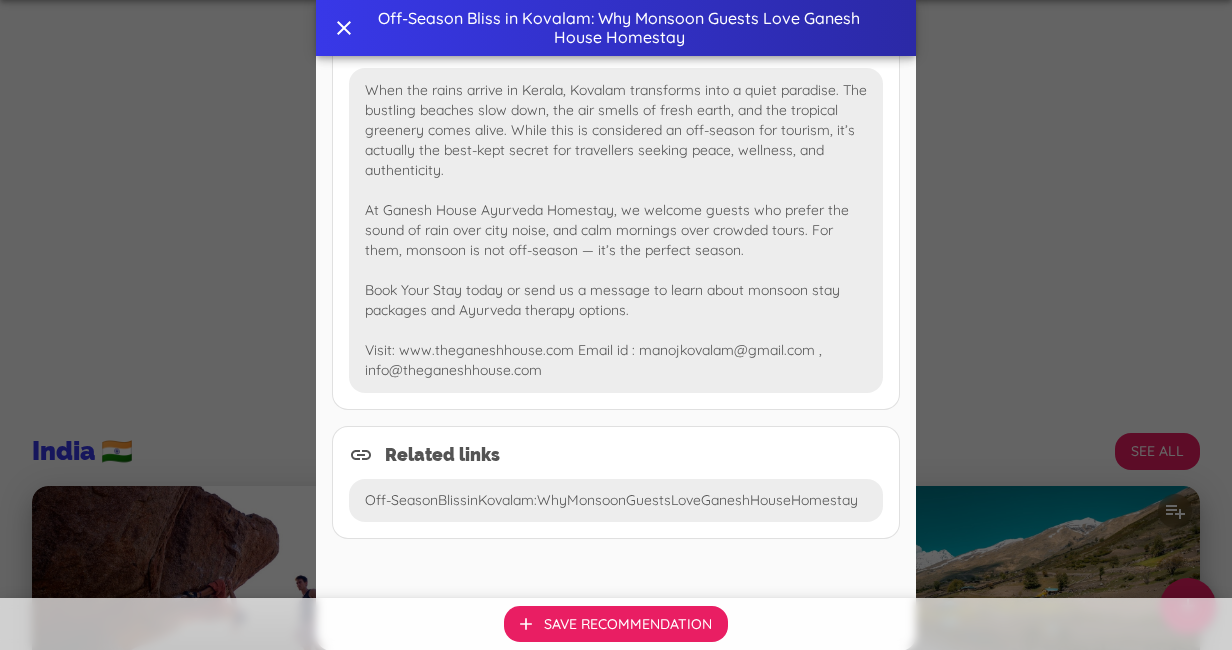click on "Off-SeasonBlissinKovalam:WhyMonsoonGuestsLoveGaneshHouseHomestay" at bounding box center (612, 500) 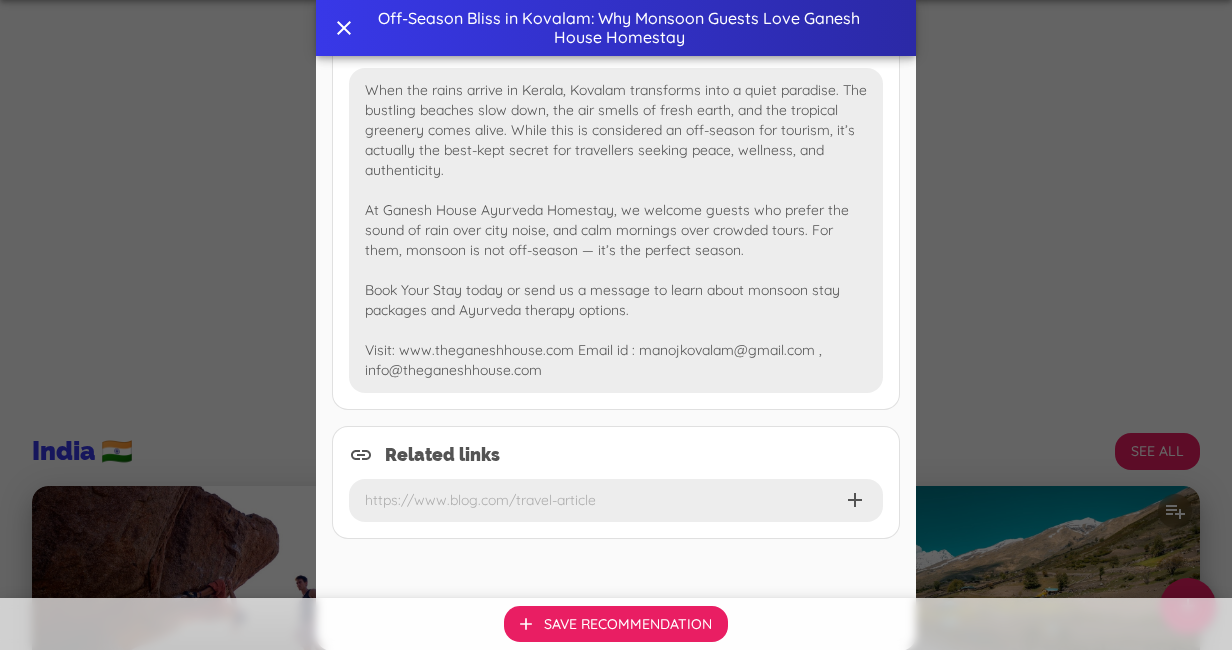 scroll, scrollTop: 0, scrollLeft: 0, axis: both 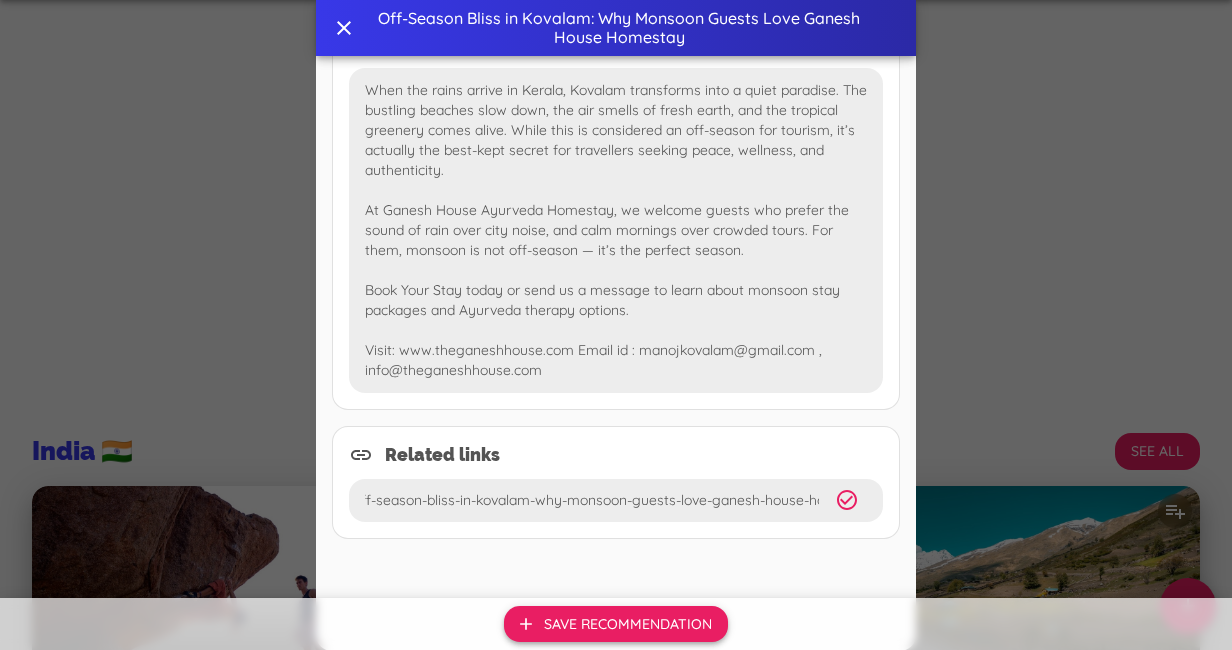 type on "https://[DOMAIN].wordpress.com/[YEAR]/[MONTH]/[DAY]/off-season-bliss-in-kovalam-why-monsoon-guests-love-ganesh-house-homestay/" 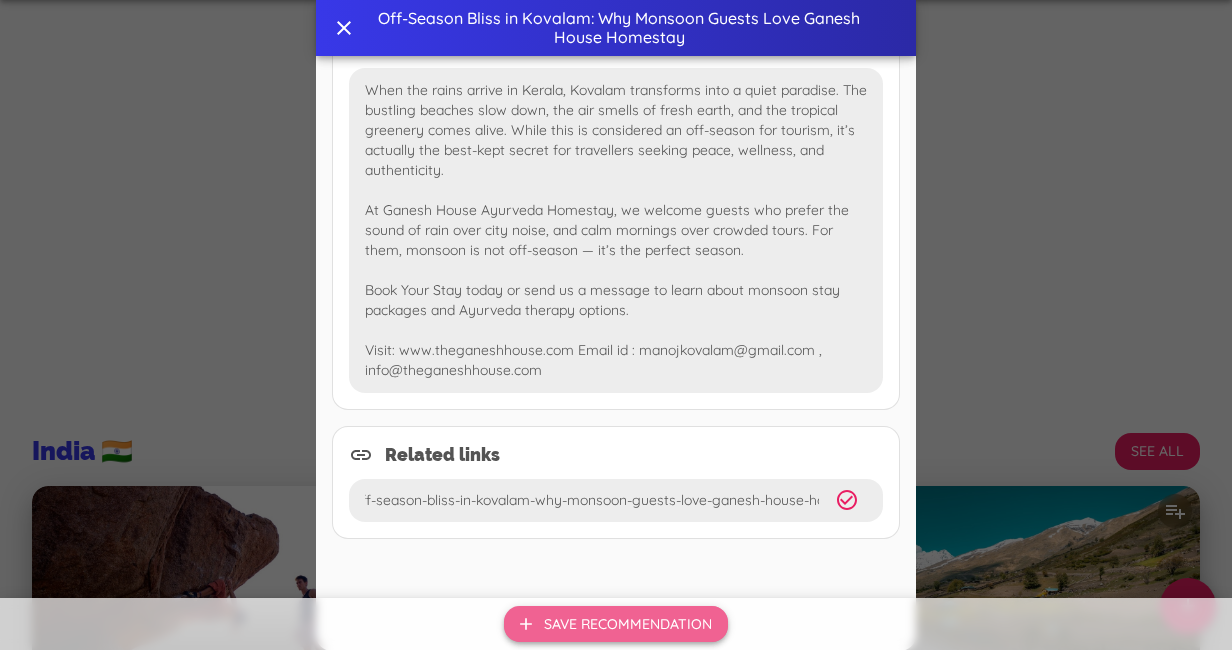 click on "Save recommendation" at bounding box center [616, 624] 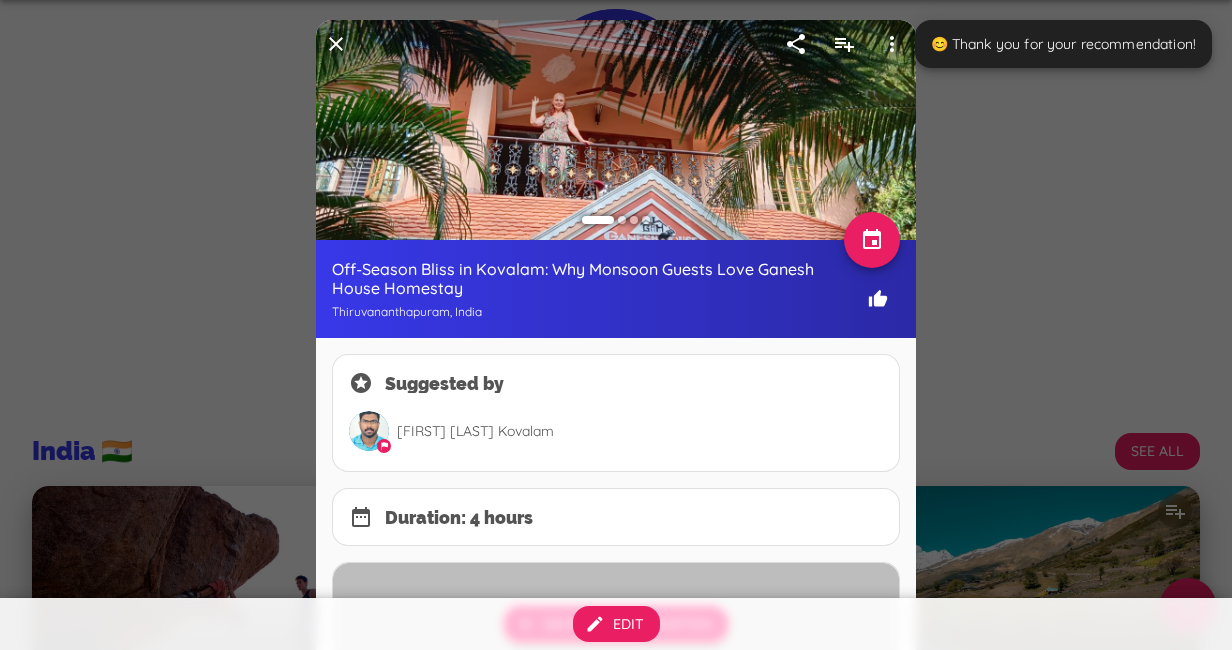 scroll, scrollTop: 1601, scrollLeft: 0, axis: vertical 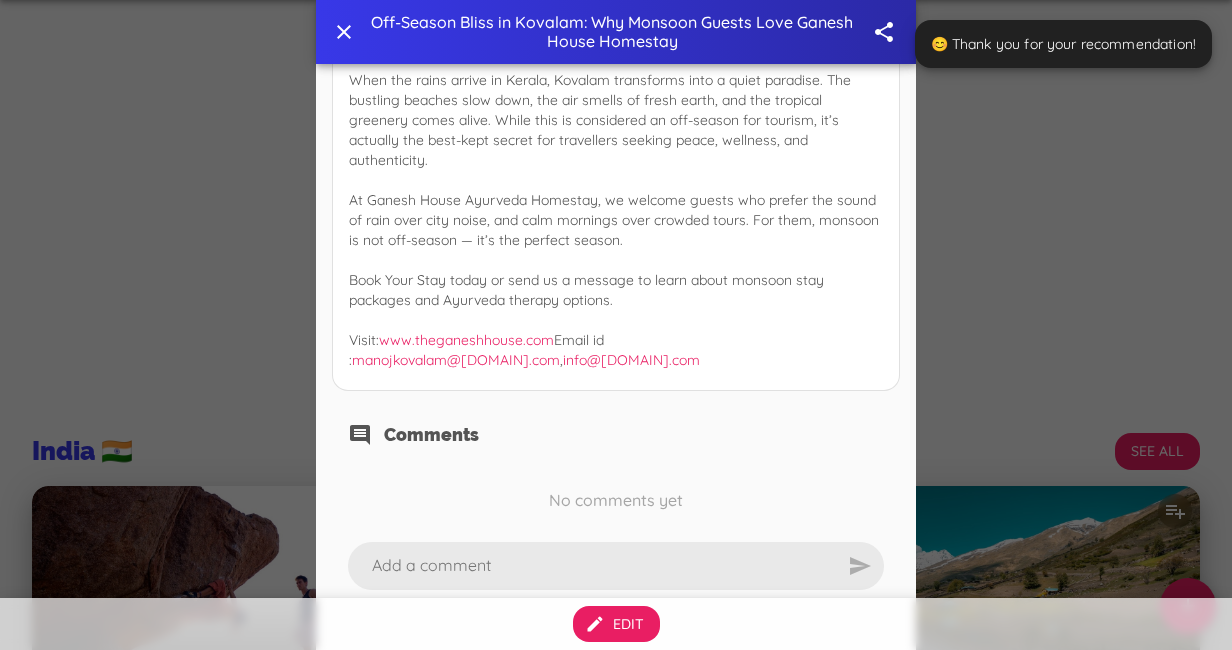 click at bounding box center (616, 325) 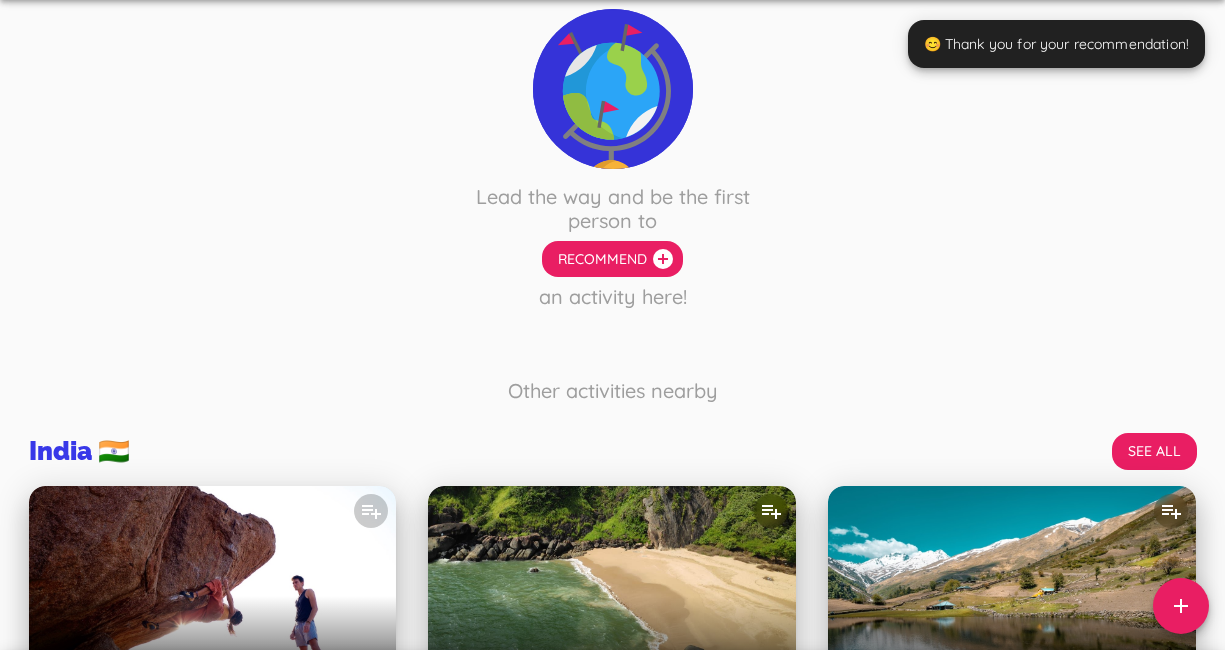 scroll, scrollTop: 1291, scrollLeft: 0, axis: vertical 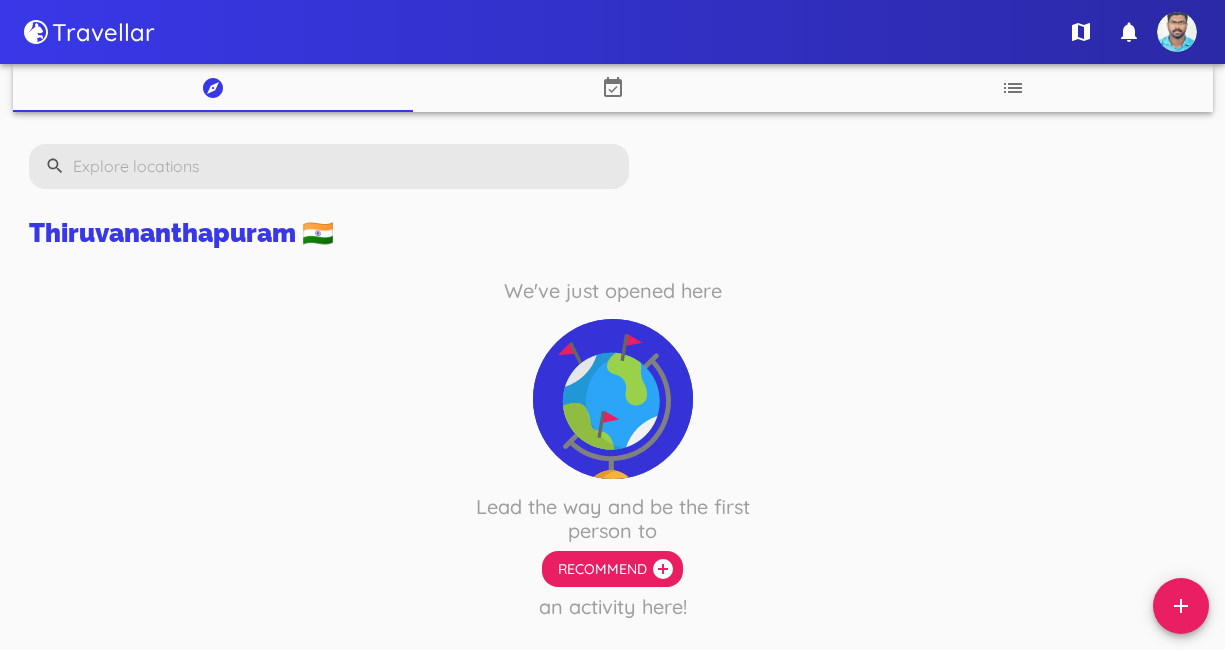 click at bounding box center (339, 166) 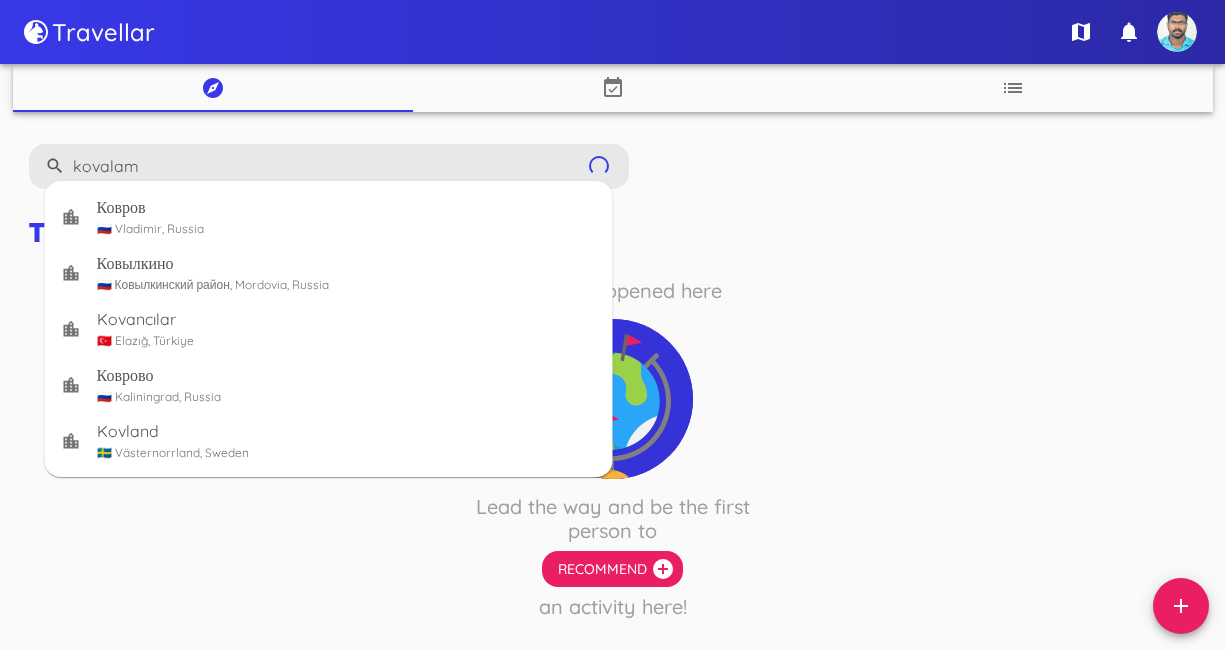 type on "kovalam" 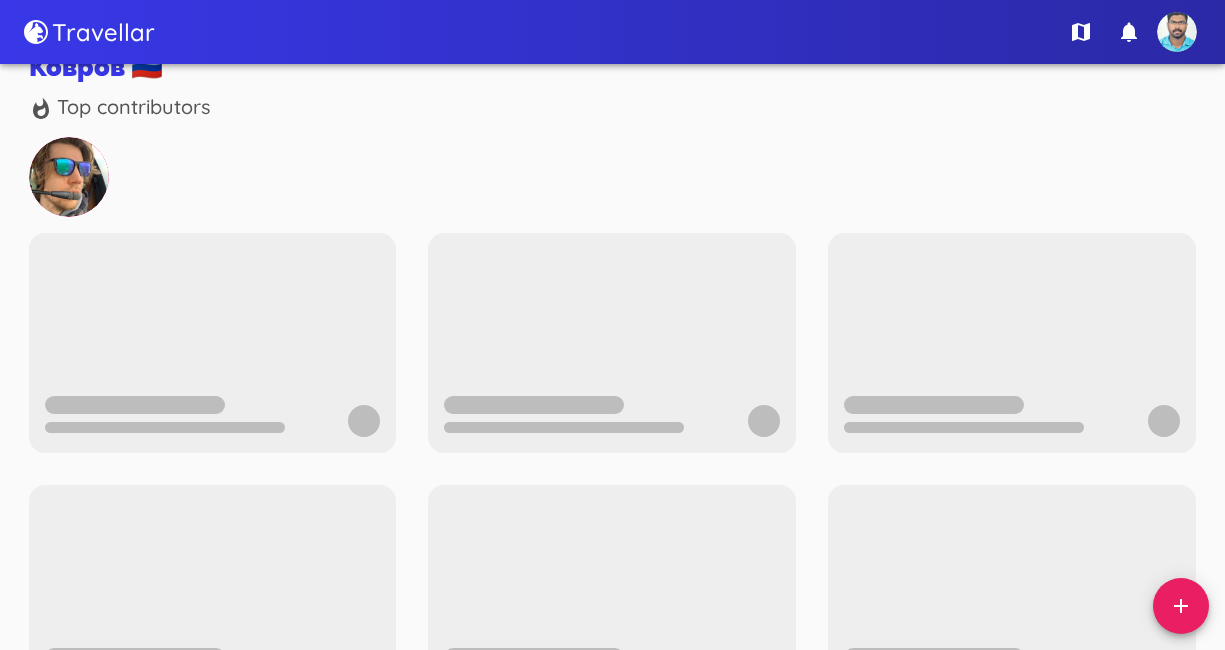 scroll, scrollTop: 0, scrollLeft: 0, axis: both 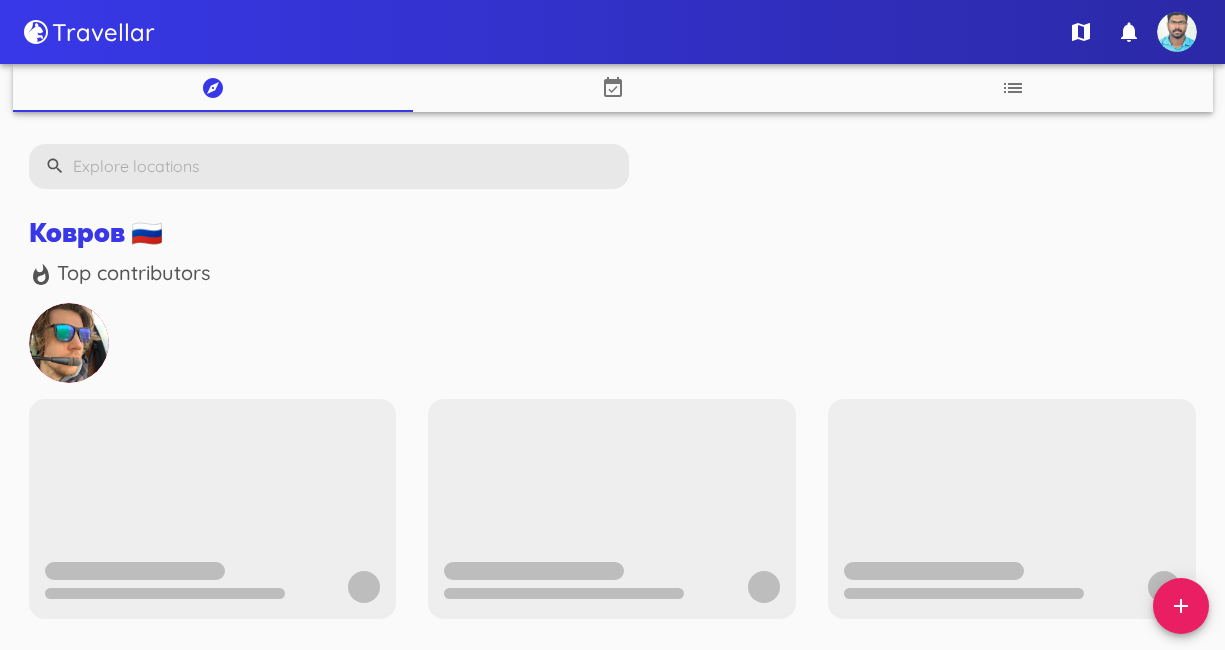 click on "Travellar" at bounding box center [103, 32] 